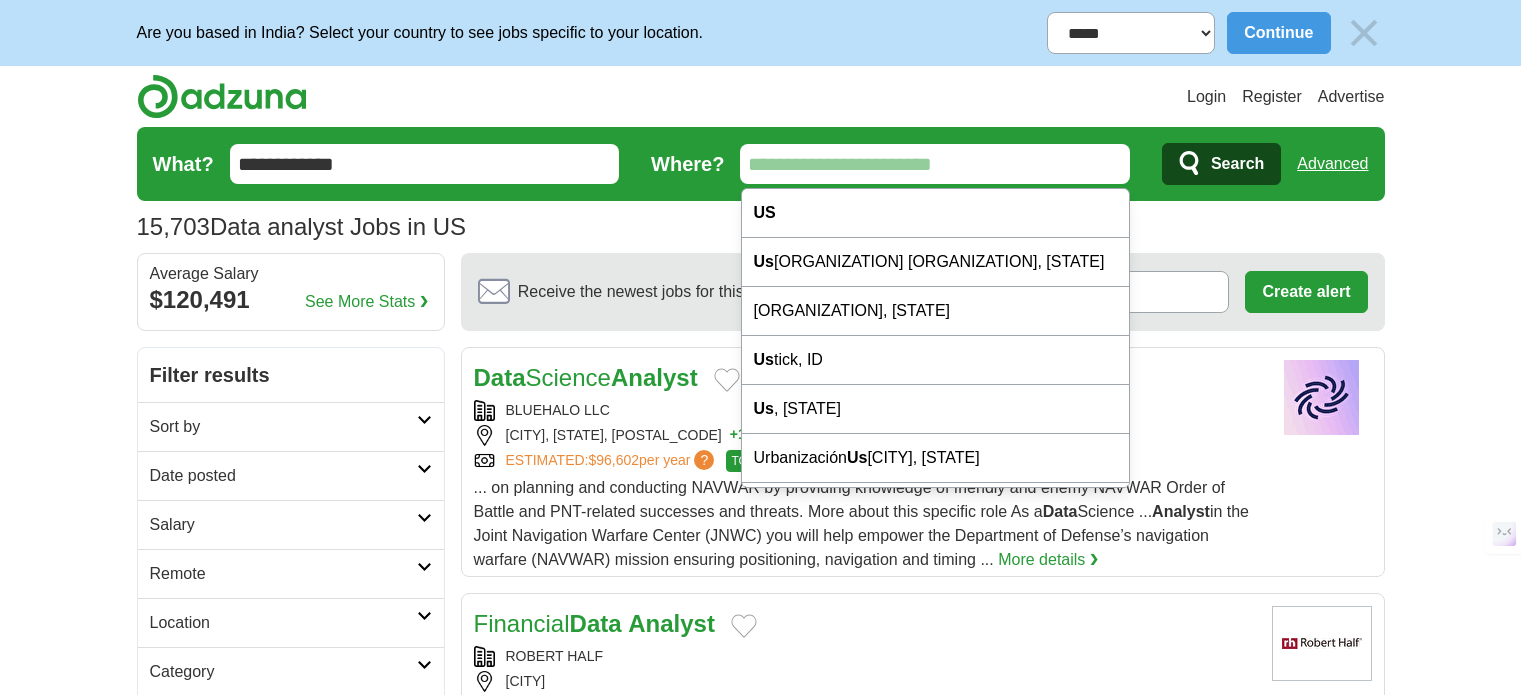 scroll, scrollTop: 0, scrollLeft: 0, axis: both 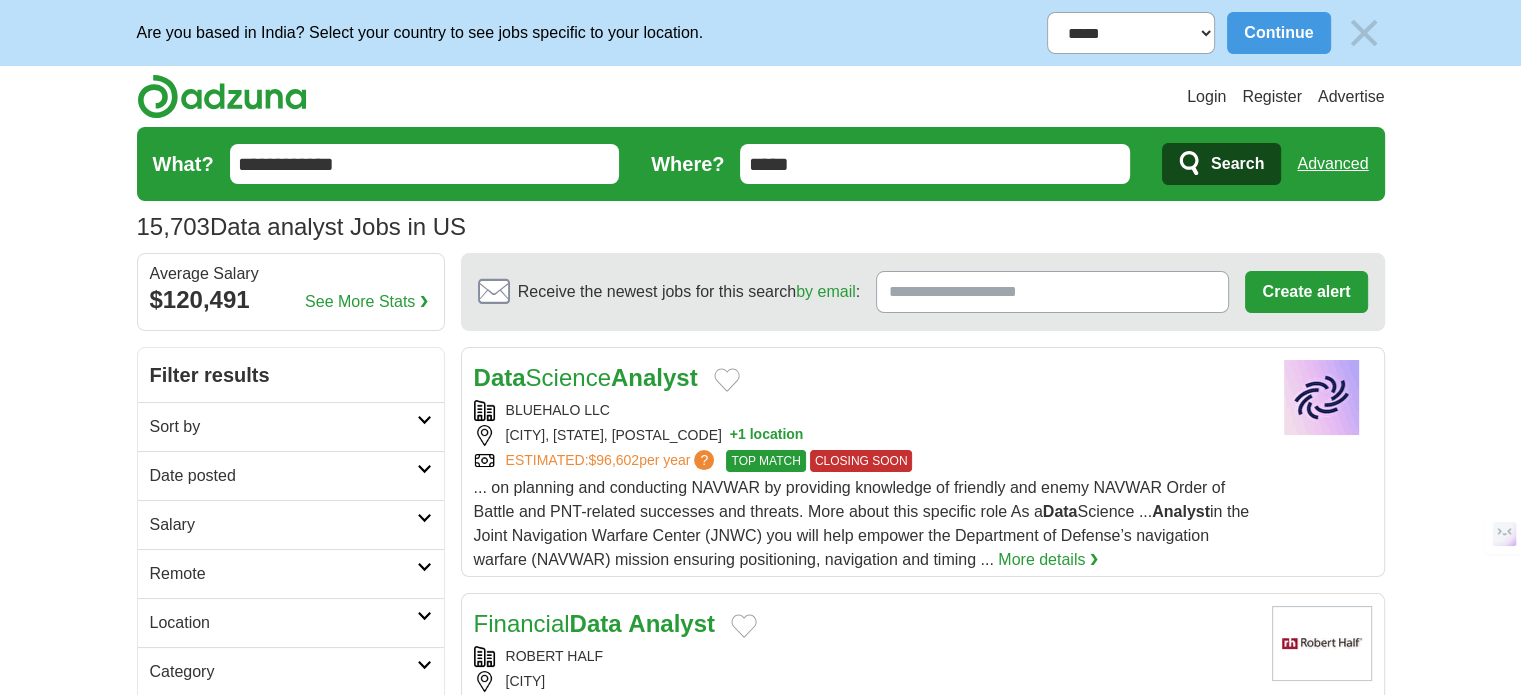 type on "*****" 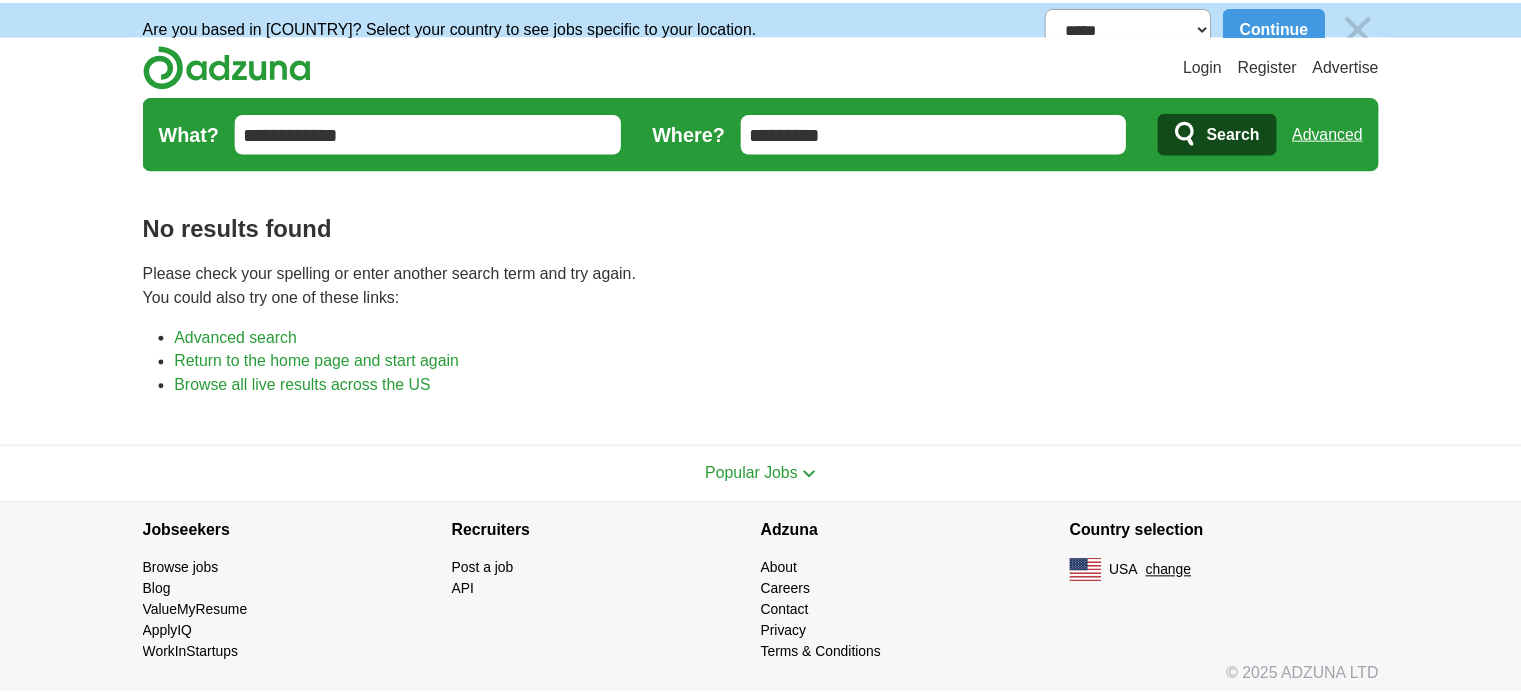 scroll, scrollTop: 0, scrollLeft: 0, axis: both 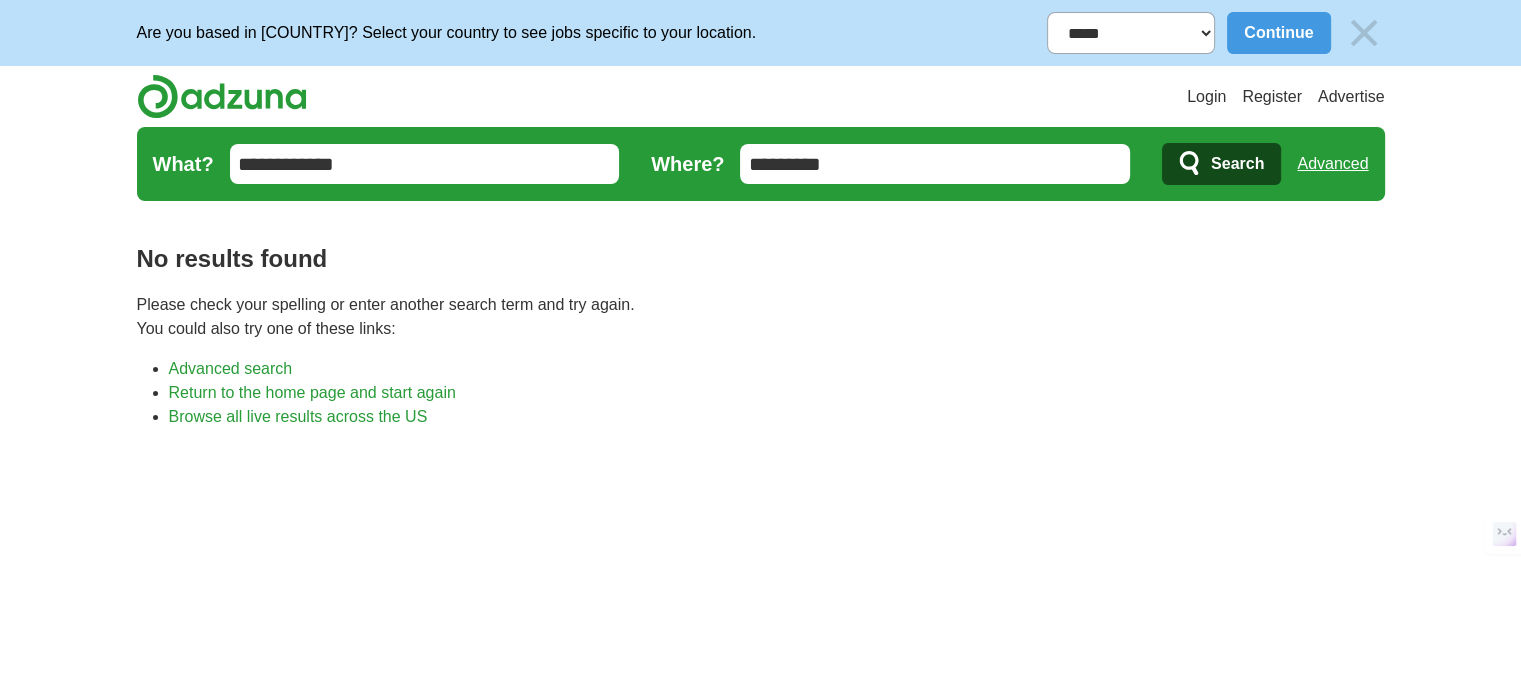 click on "*********" at bounding box center [935, 164] 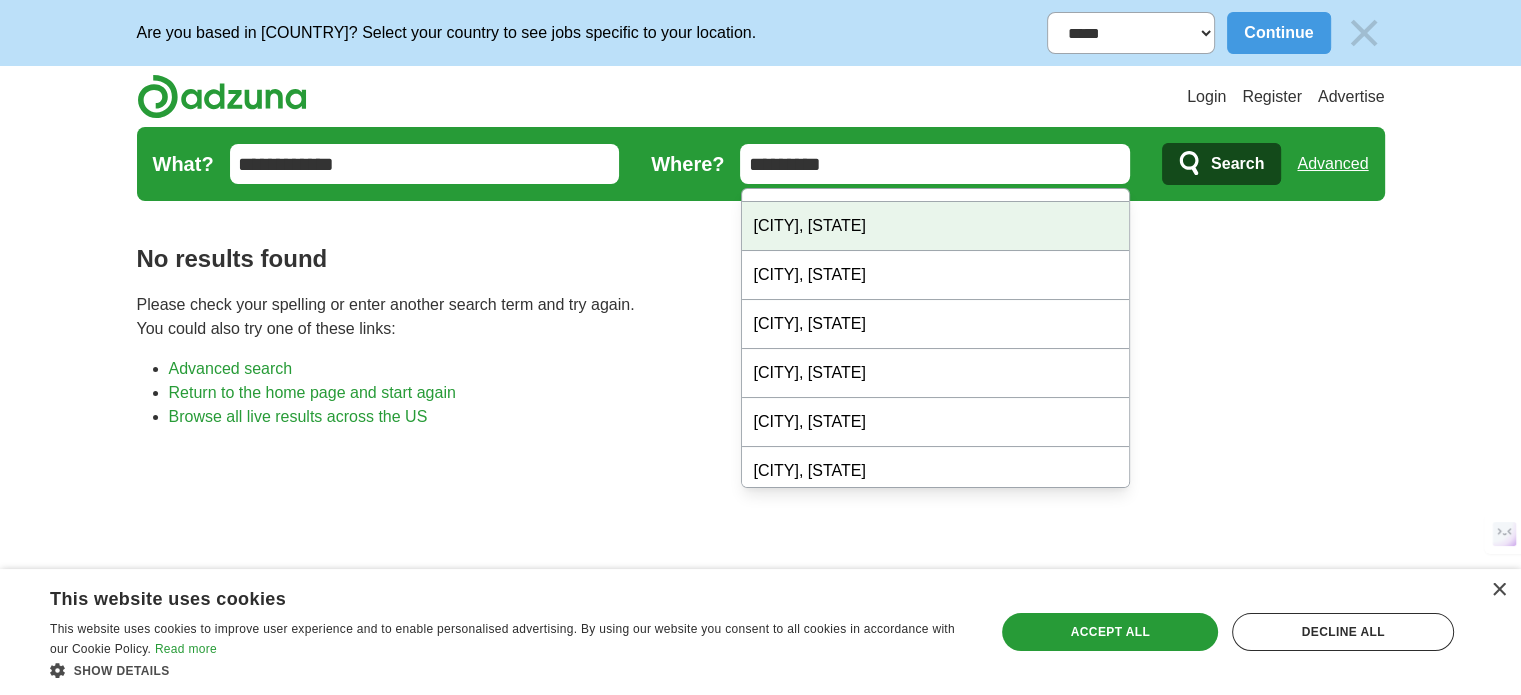 scroll, scrollTop: 189, scrollLeft: 0, axis: vertical 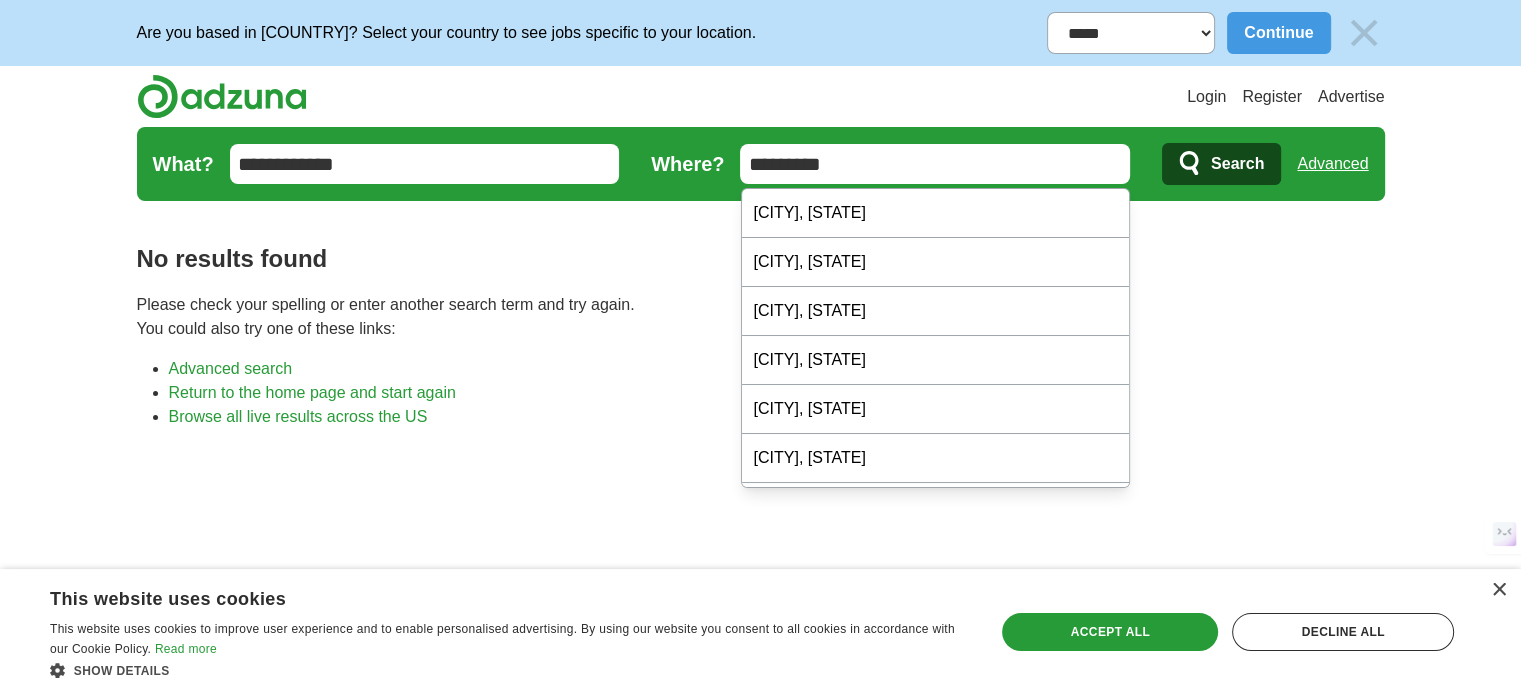 click on "*********" at bounding box center (935, 164) 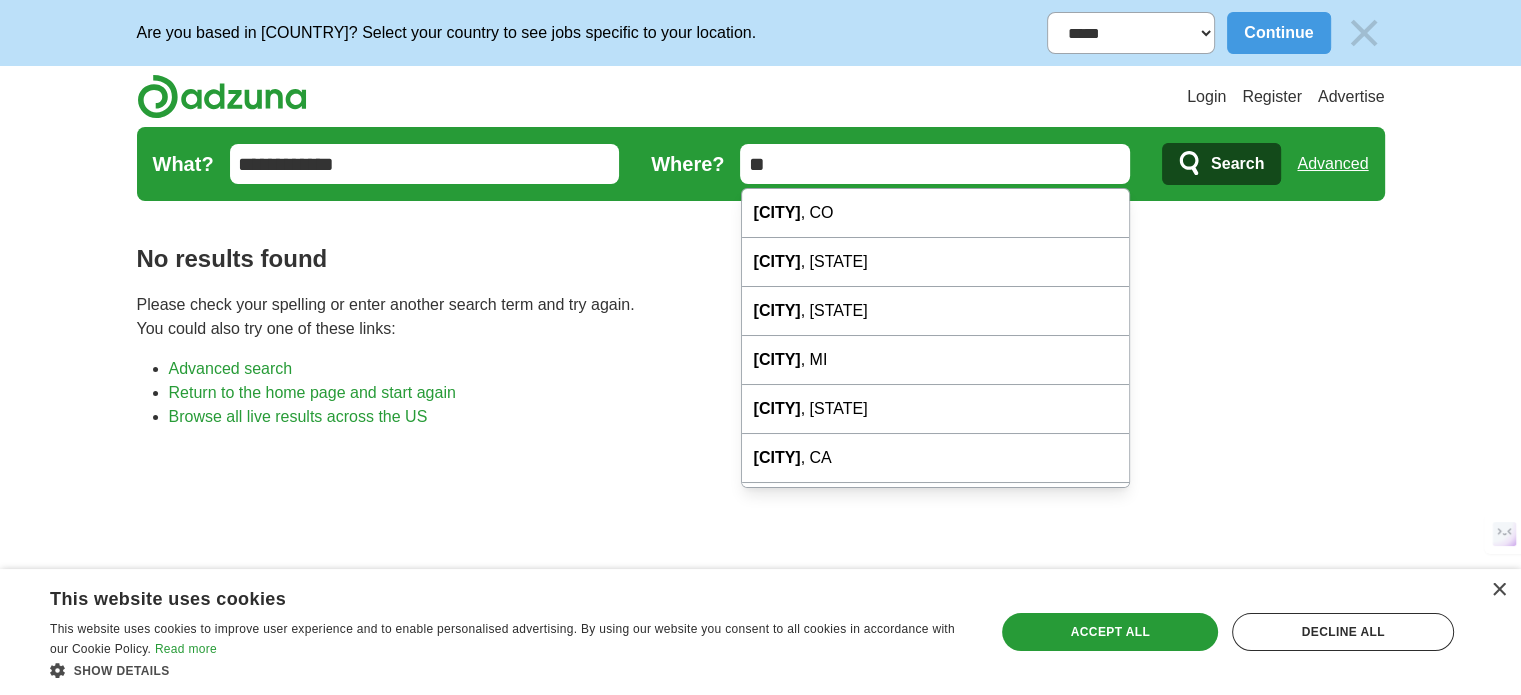 type on "*" 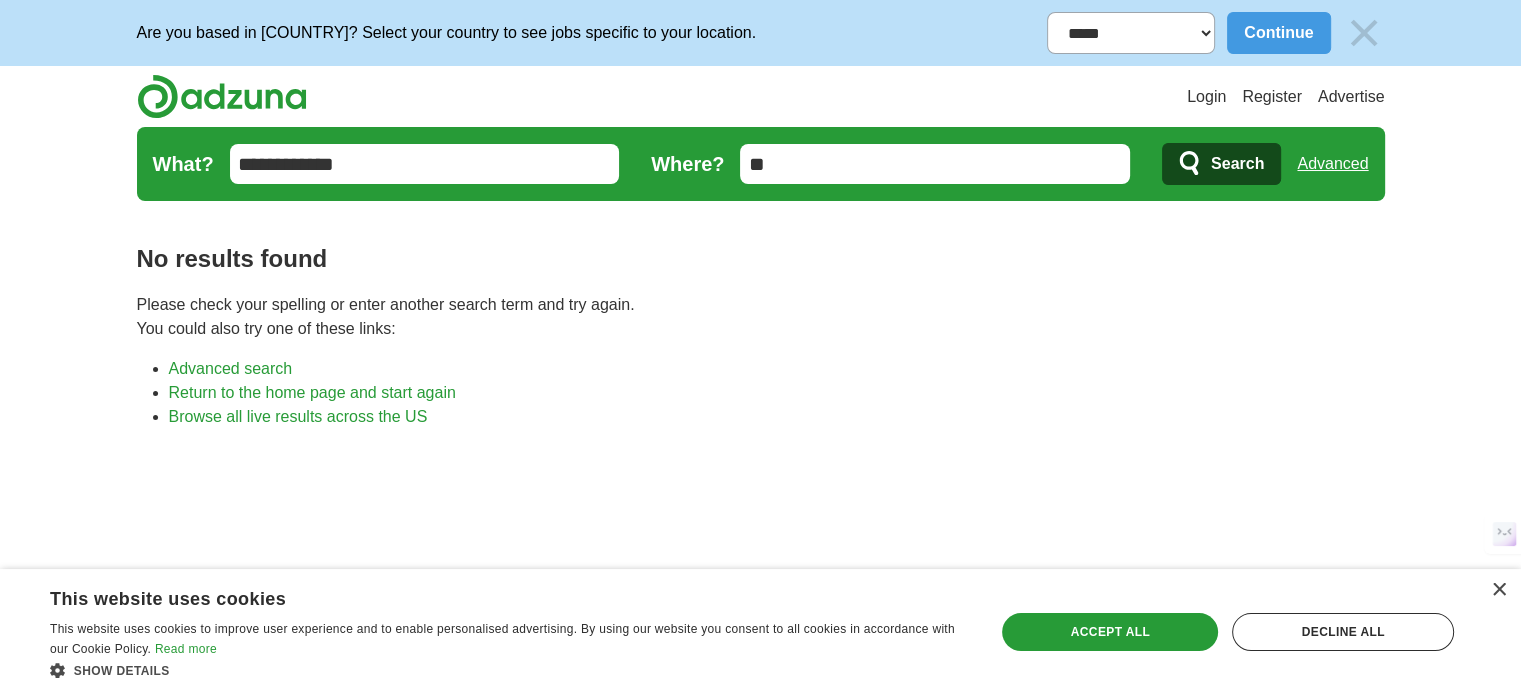 type on "*" 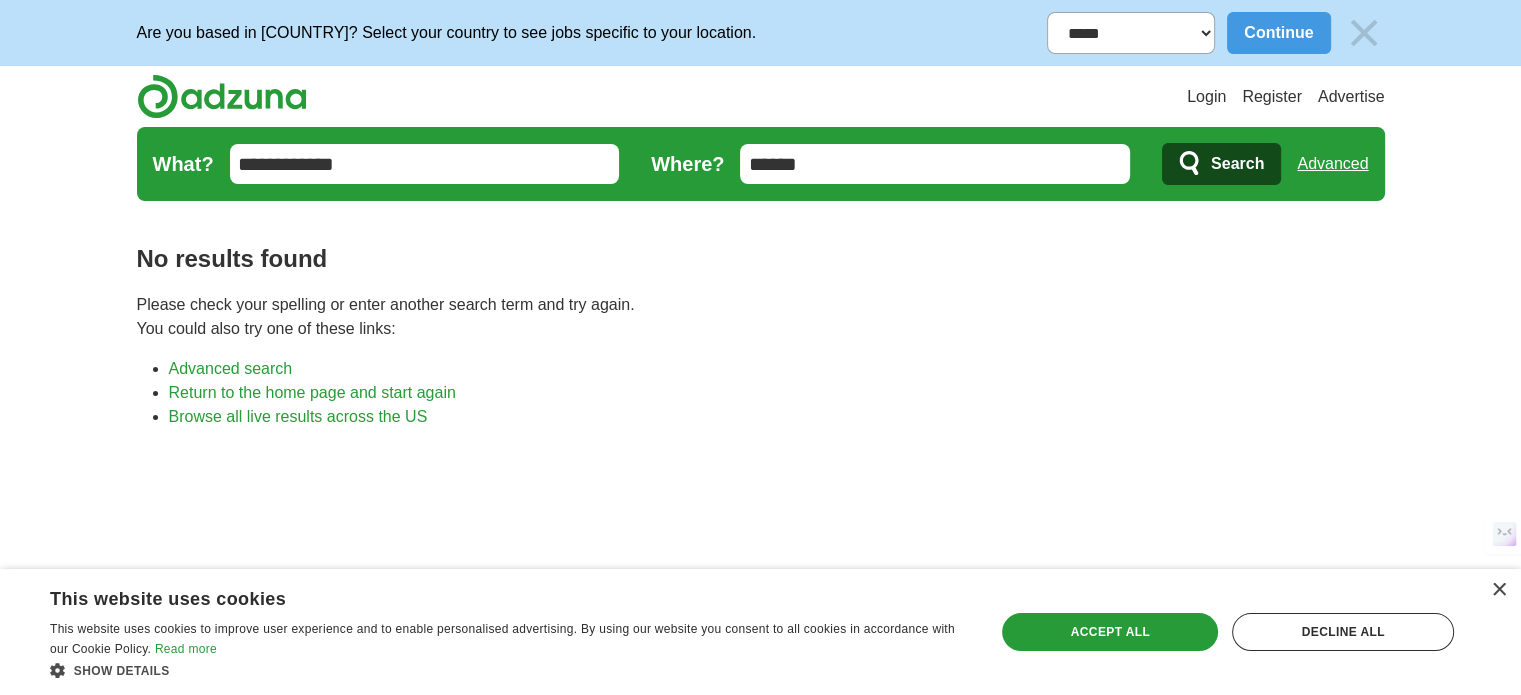 type on "******" 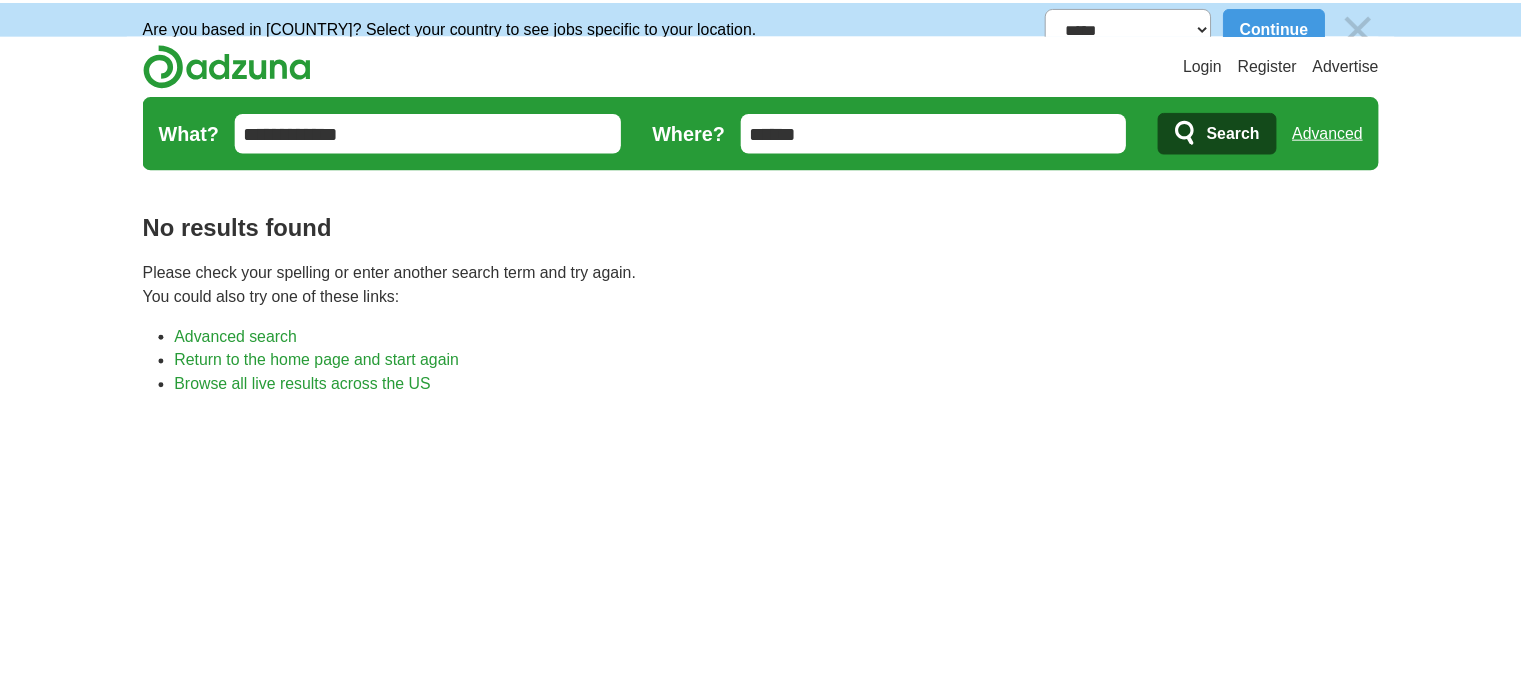 scroll, scrollTop: 0, scrollLeft: 0, axis: both 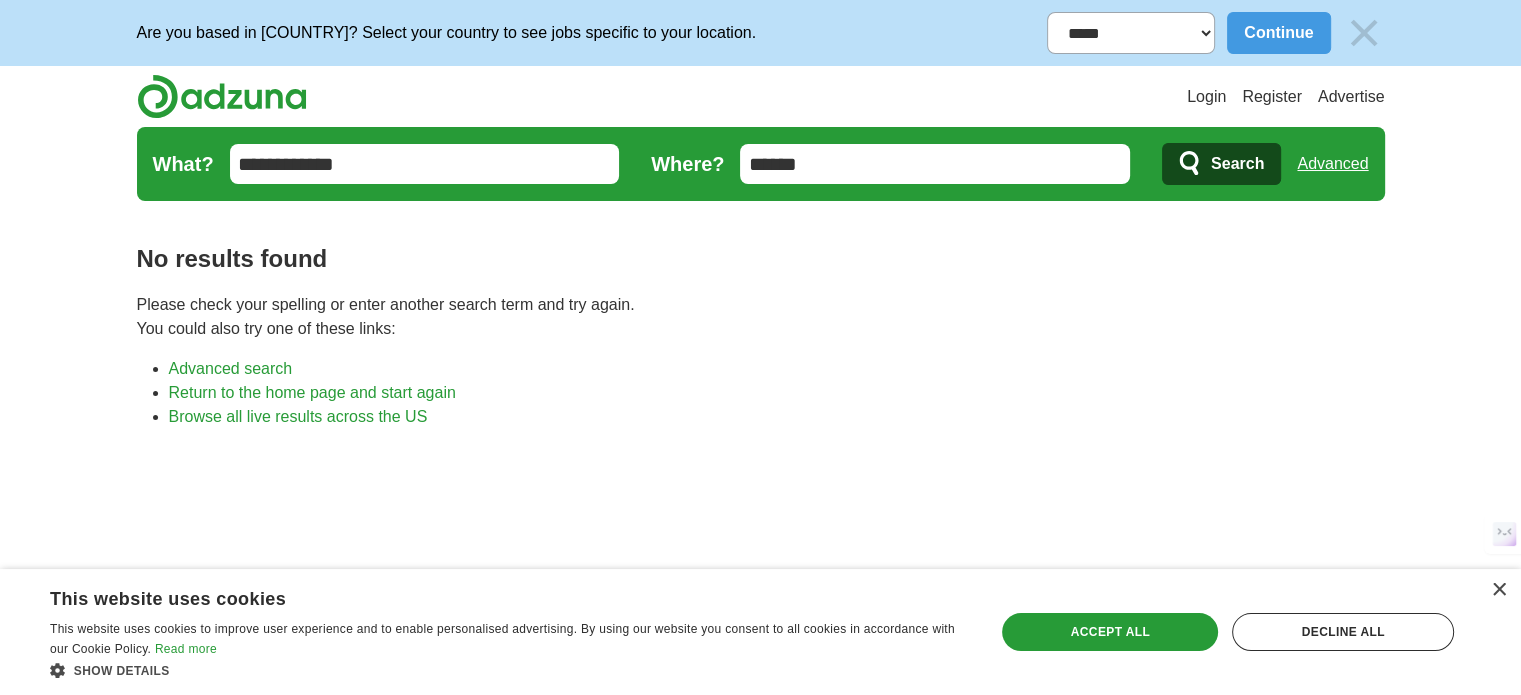 click on "******" at bounding box center (935, 164) 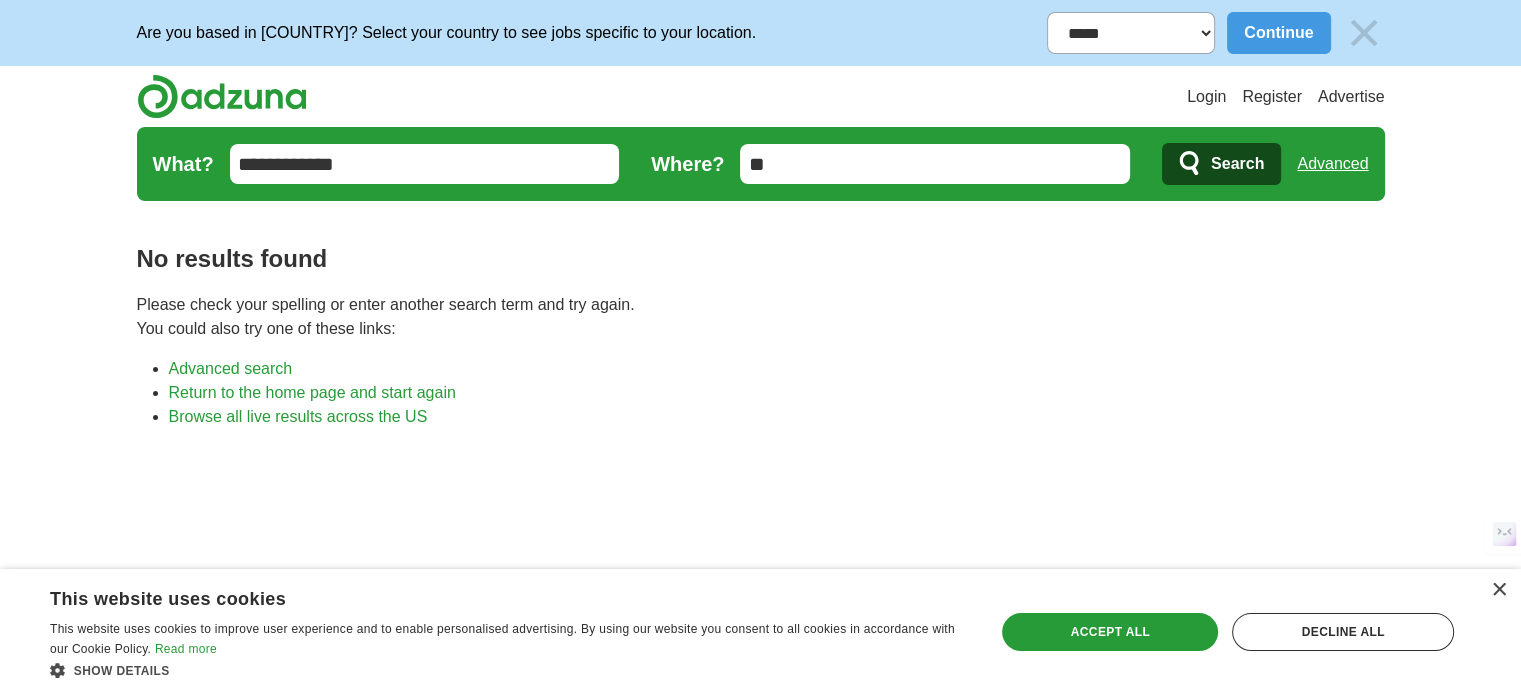 type on "*" 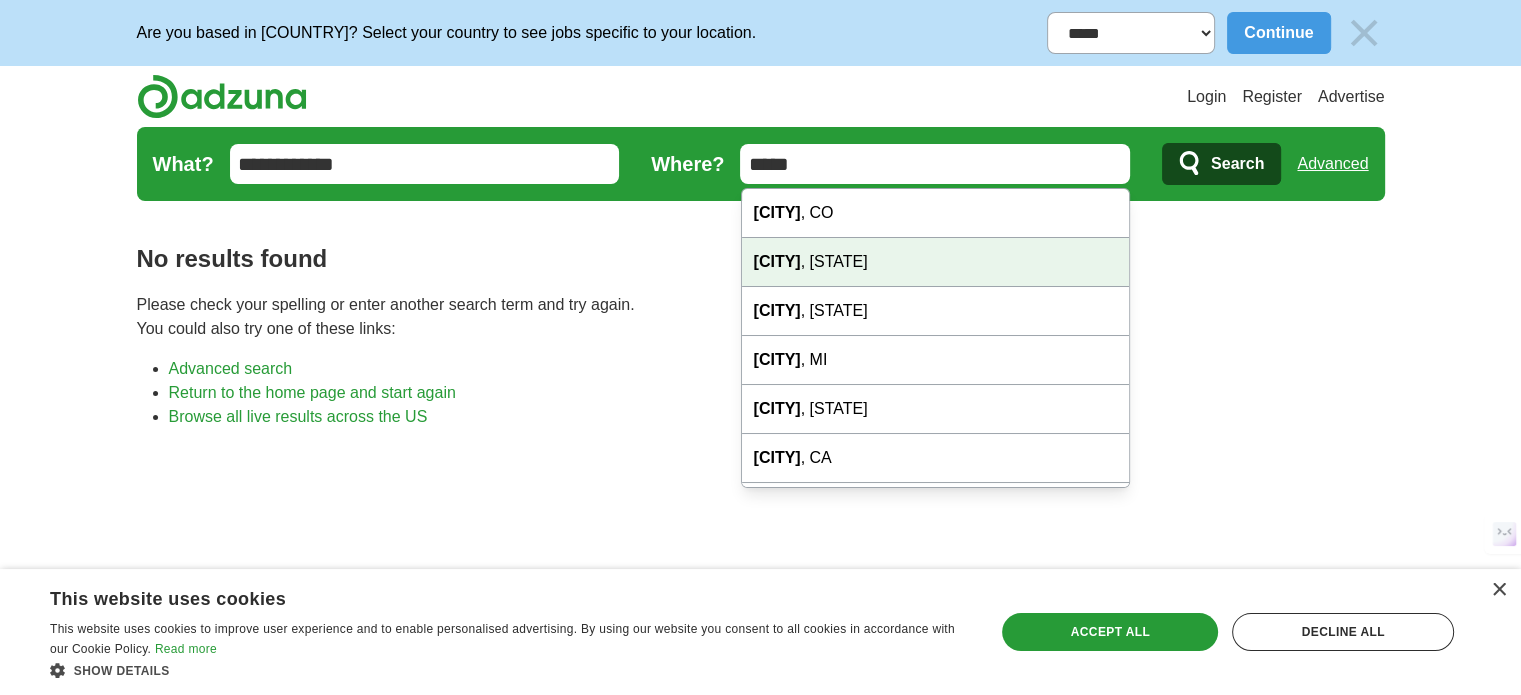 type on "*****" 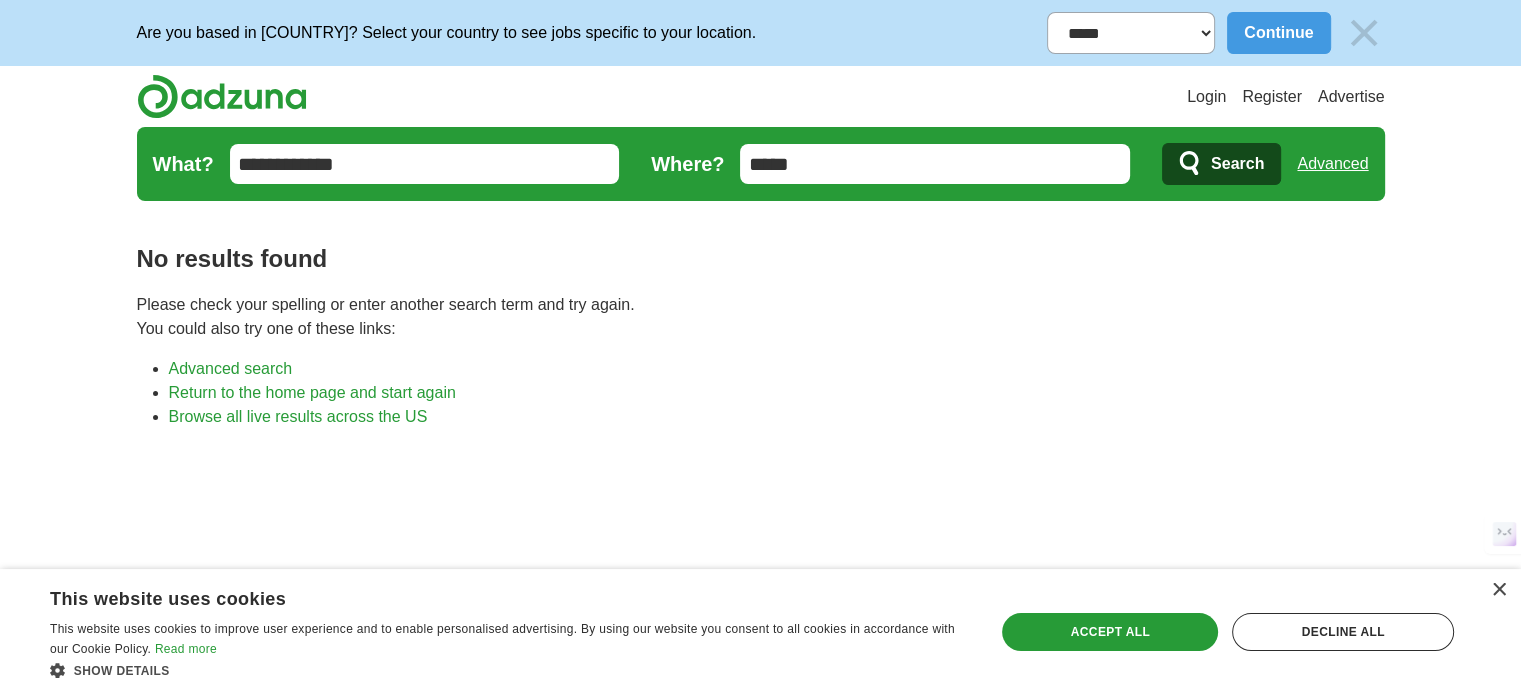 click 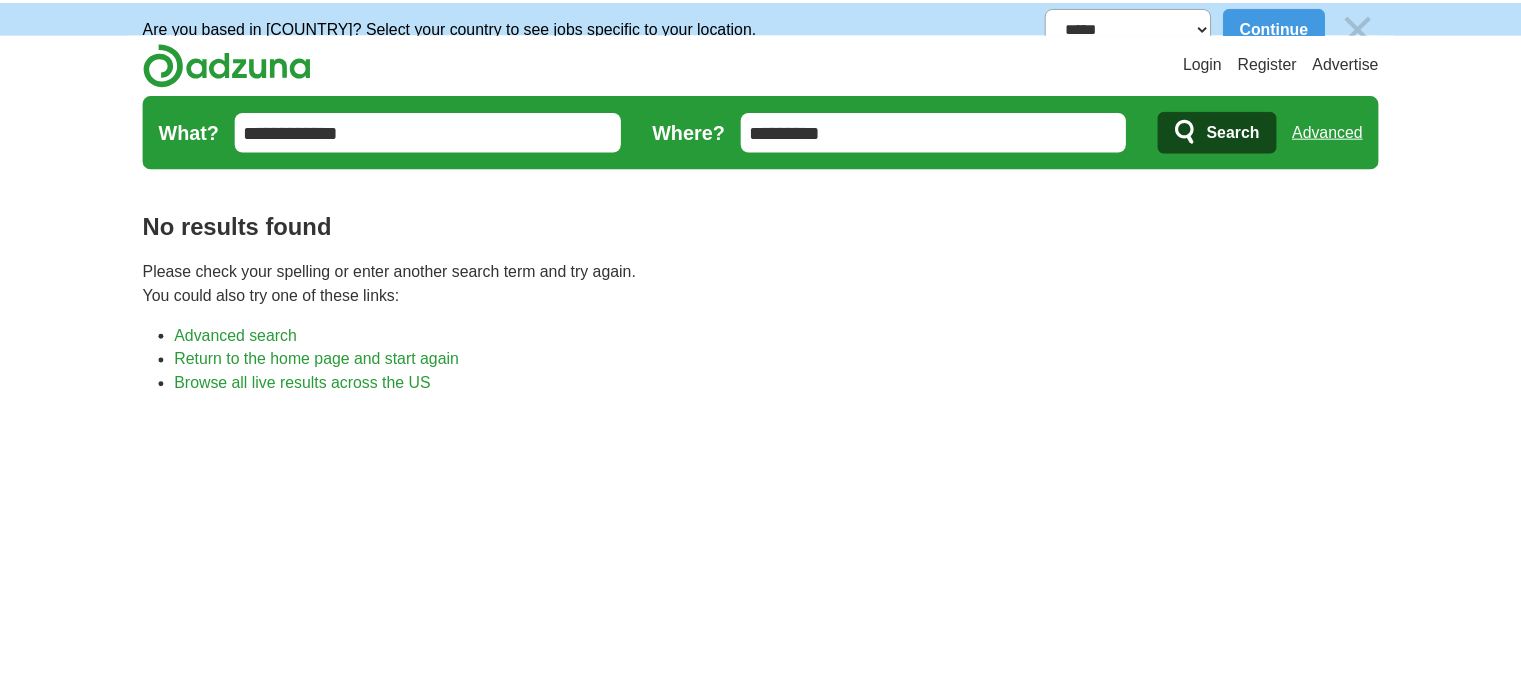 scroll, scrollTop: 0, scrollLeft: 0, axis: both 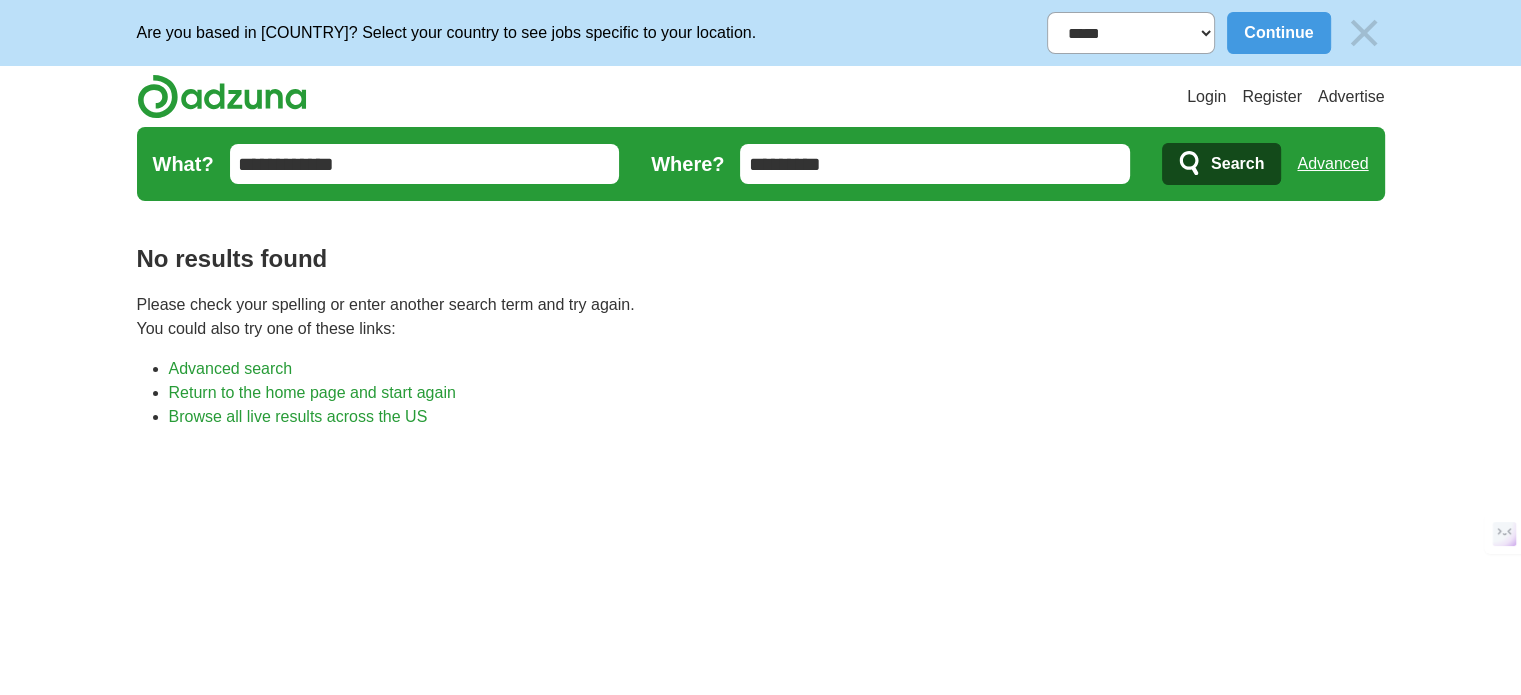 click on "*********" at bounding box center [935, 164] 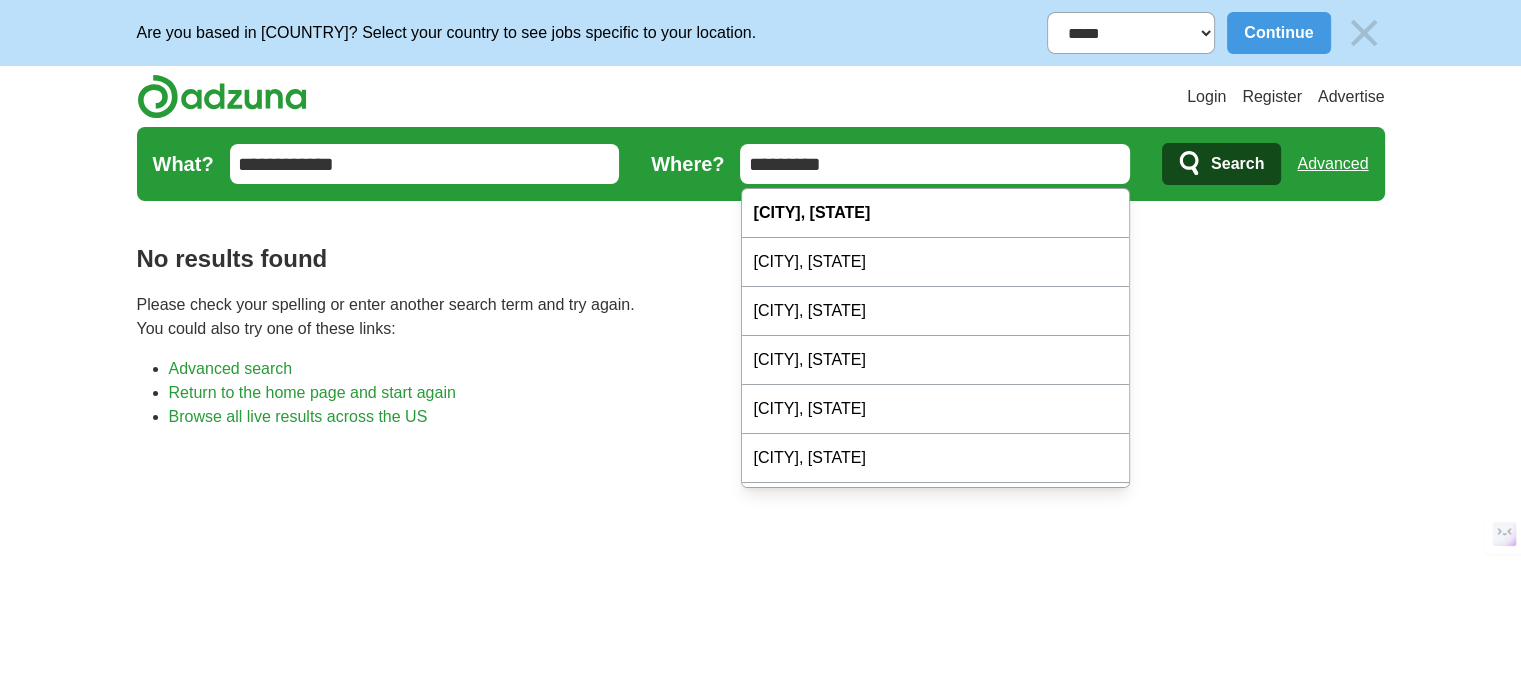 click on "*********" at bounding box center [935, 164] 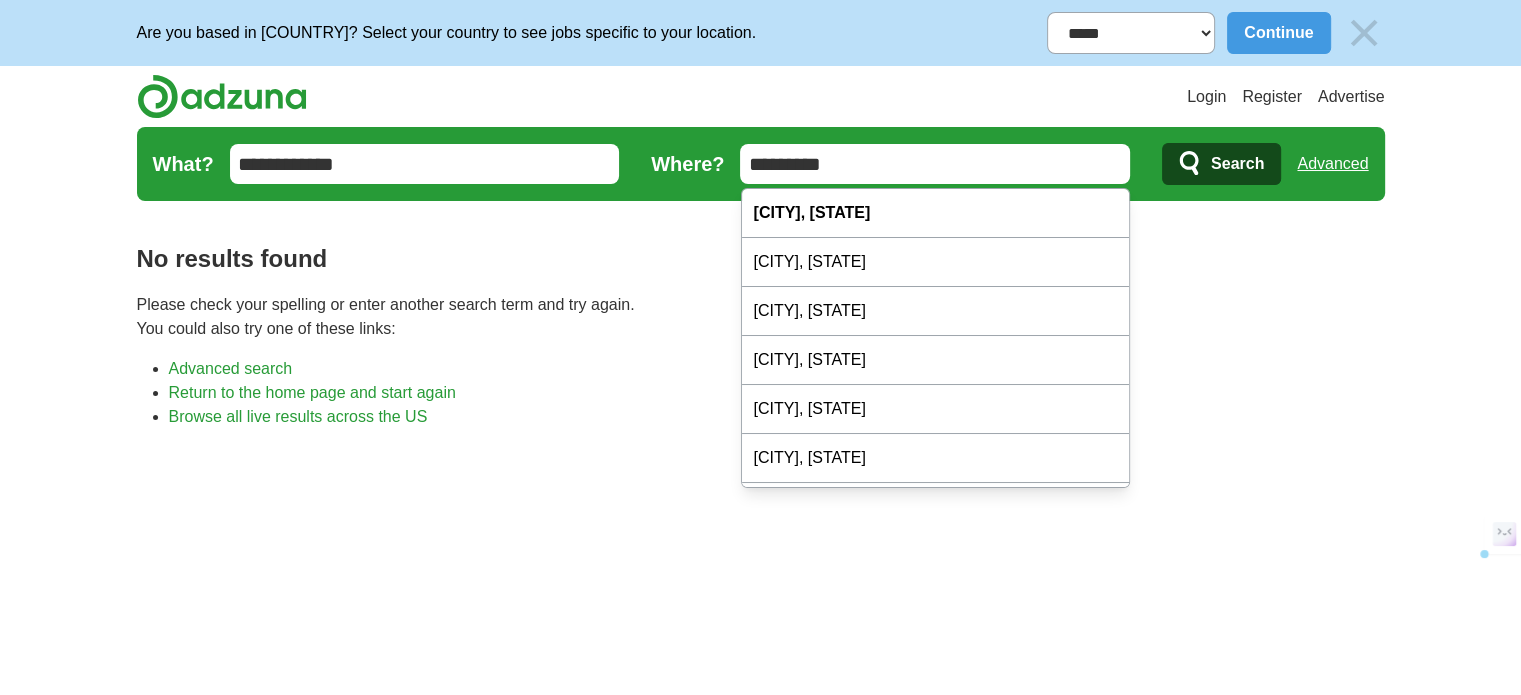 click on "*********" at bounding box center [935, 164] 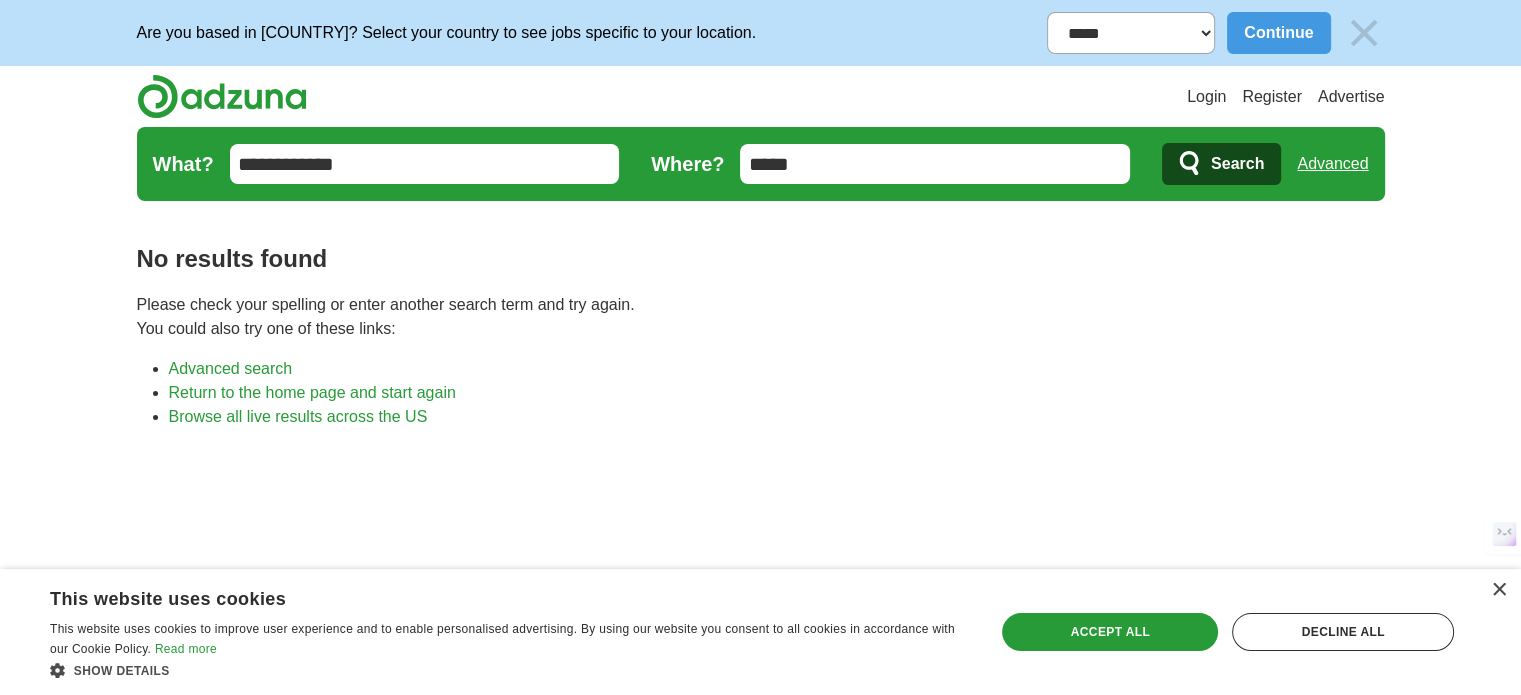 type on "*****" 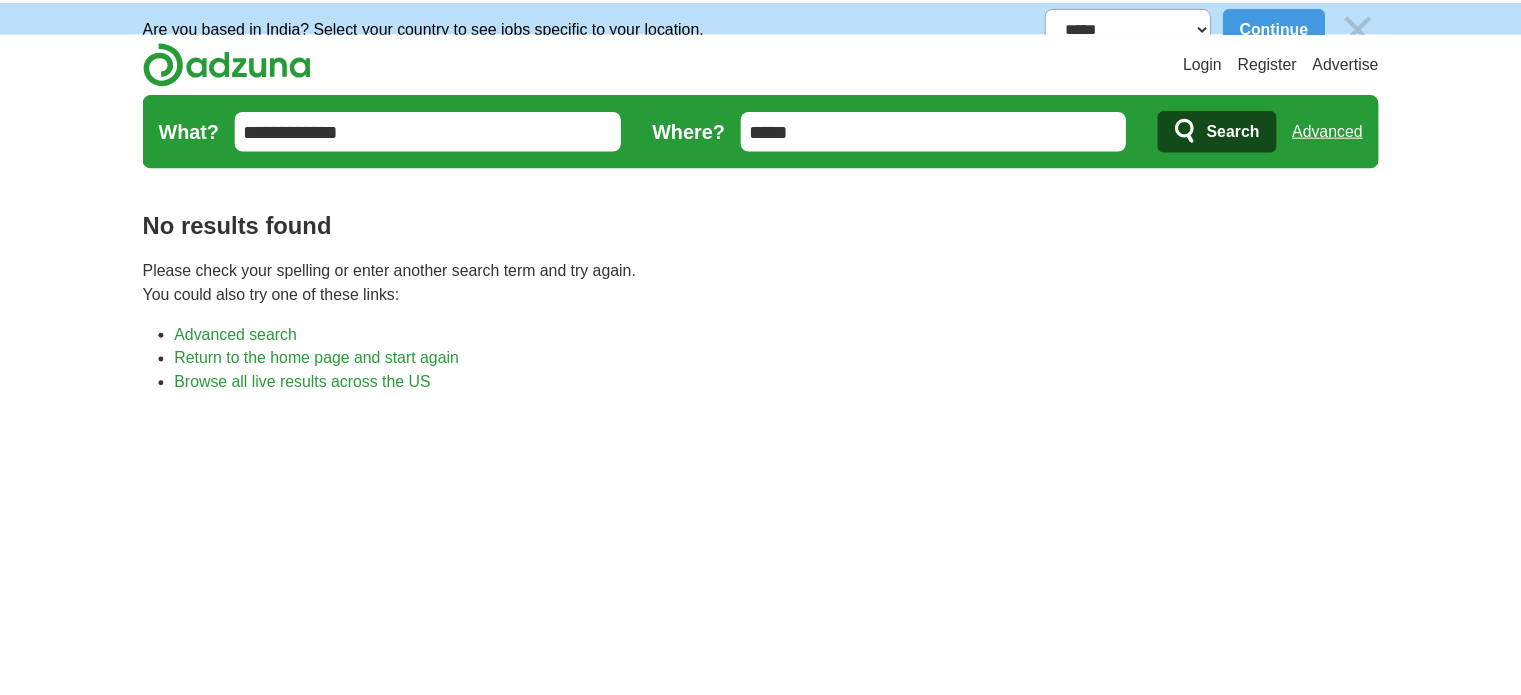 scroll, scrollTop: 0, scrollLeft: 0, axis: both 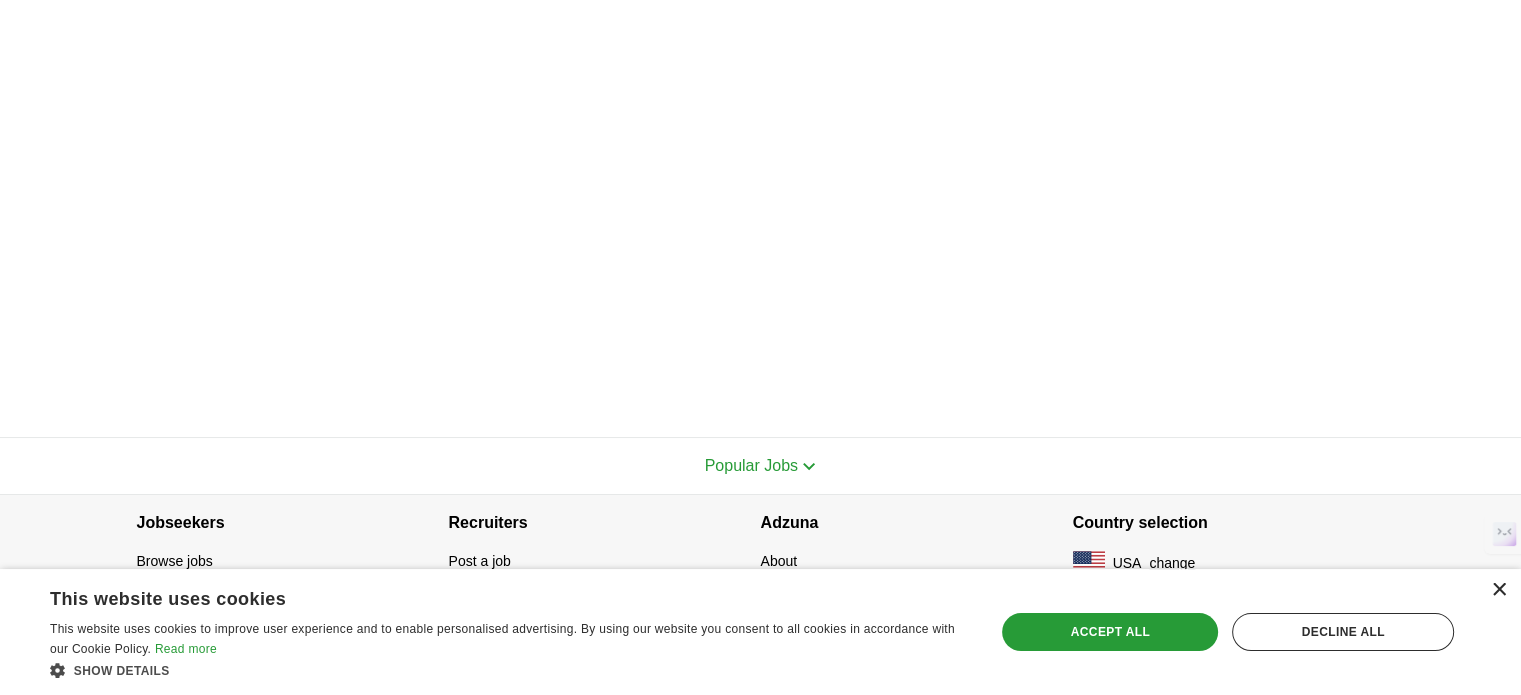 click on "×" at bounding box center [1498, 590] 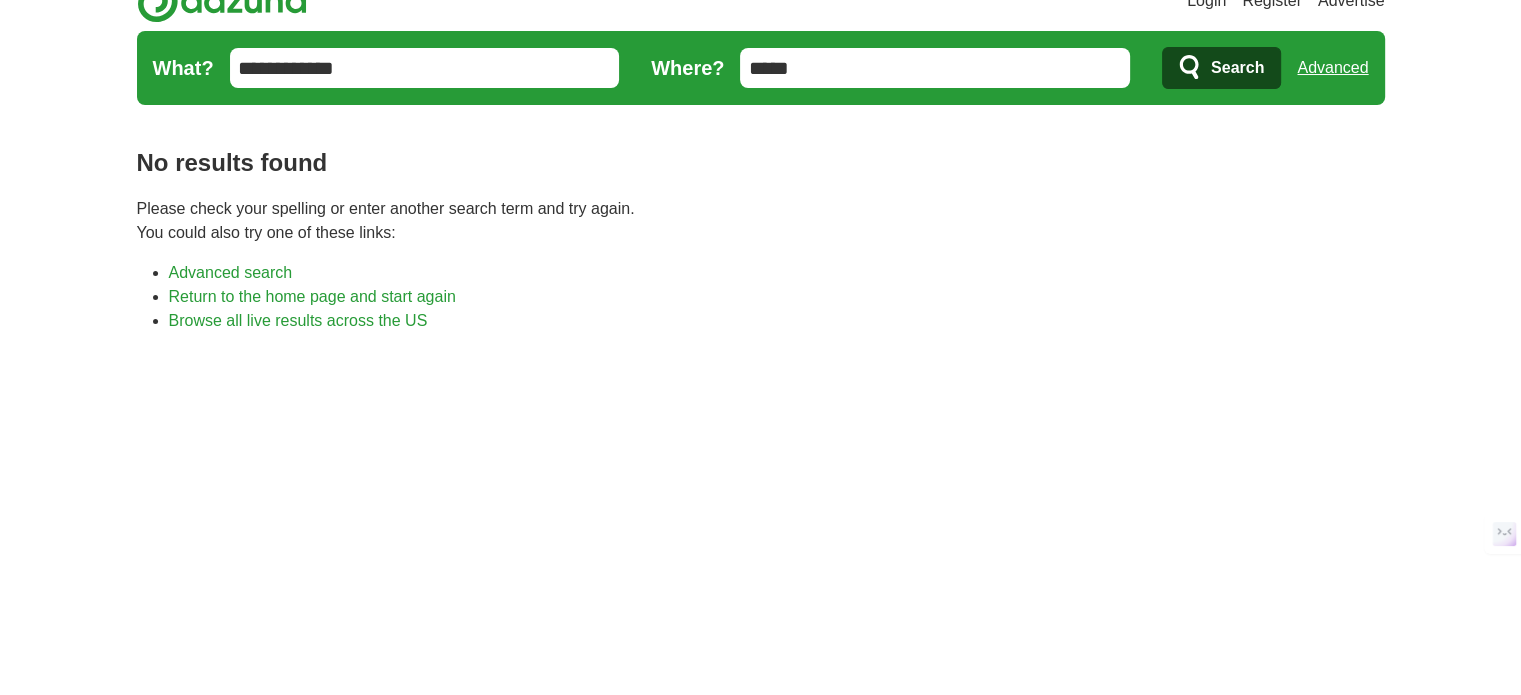scroll, scrollTop: 0, scrollLeft: 0, axis: both 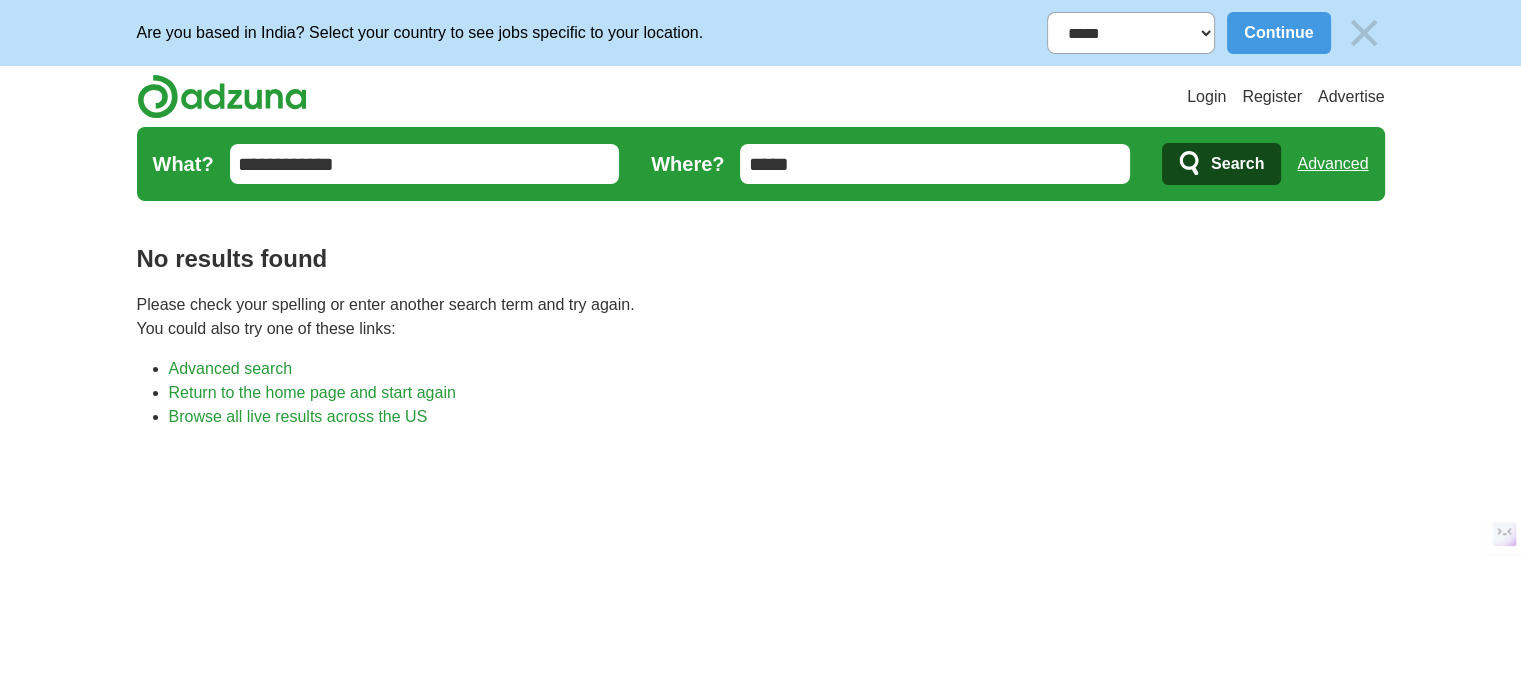 click on "**********" at bounding box center [425, 164] 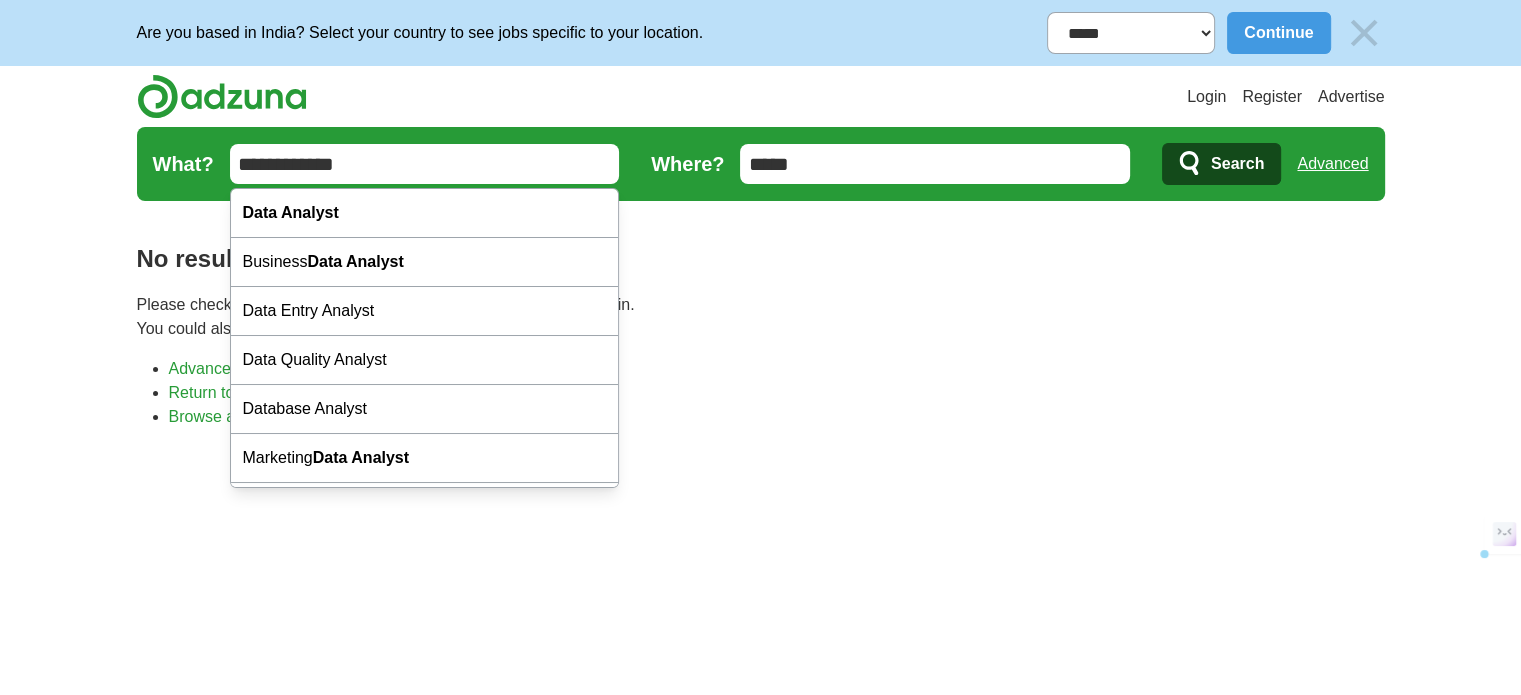 click on "**********" at bounding box center [425, 164] 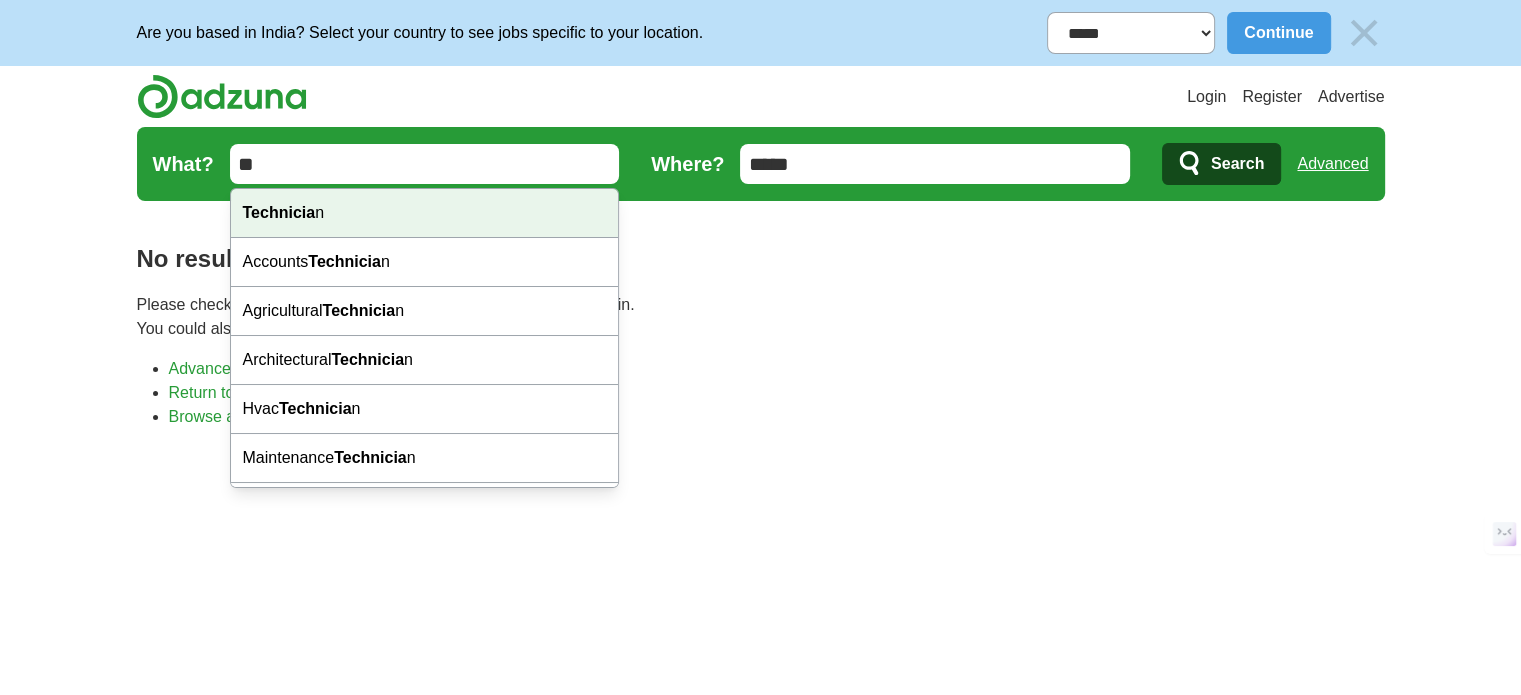 type on "*" 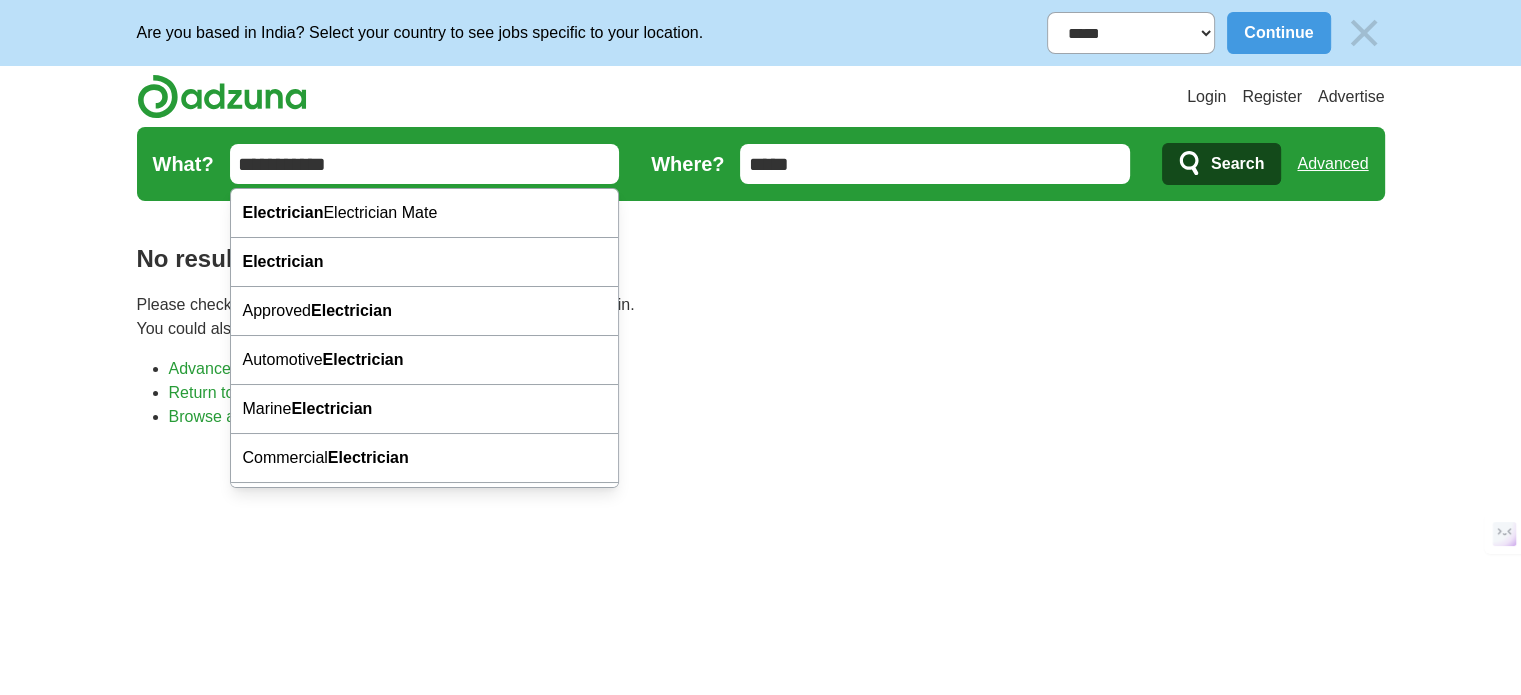 type on "**********" 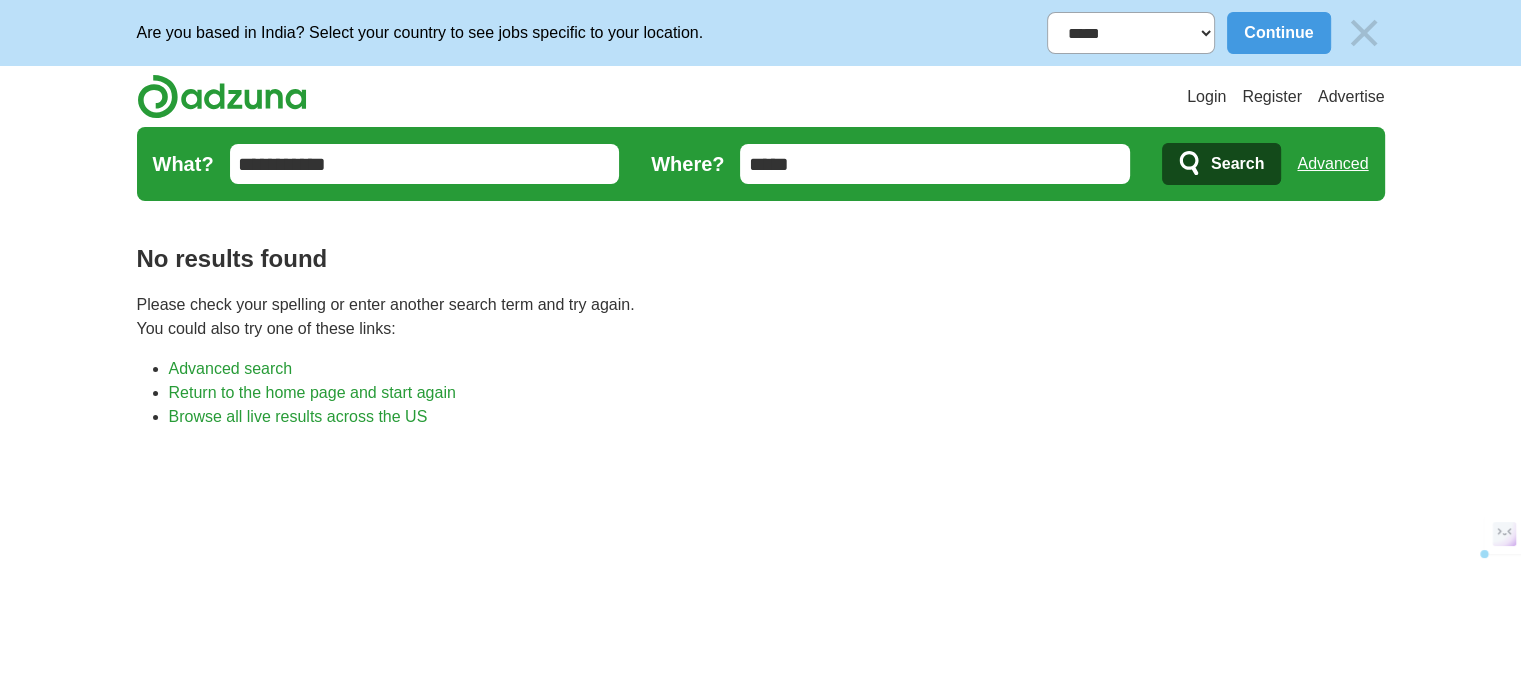 click on "*****" at bounding box center [935, 164] 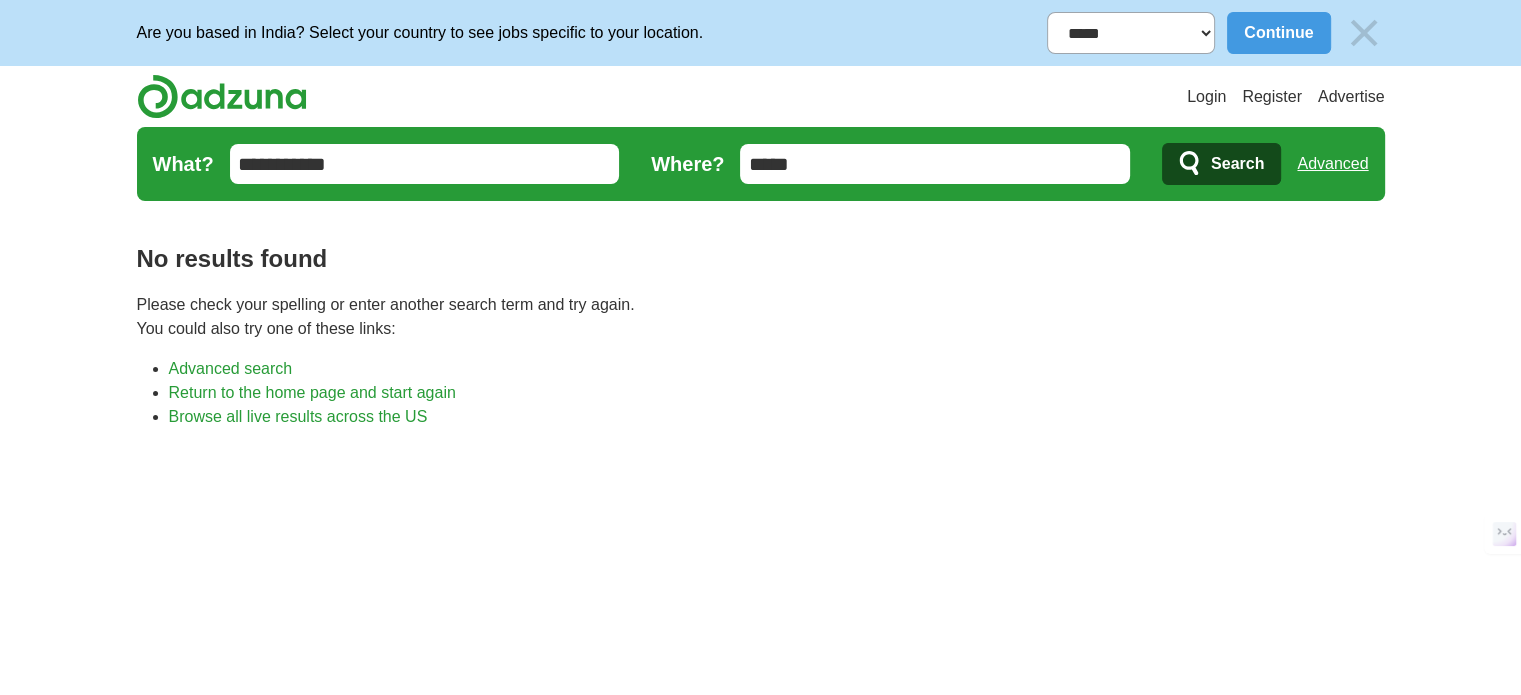 type on "*****" 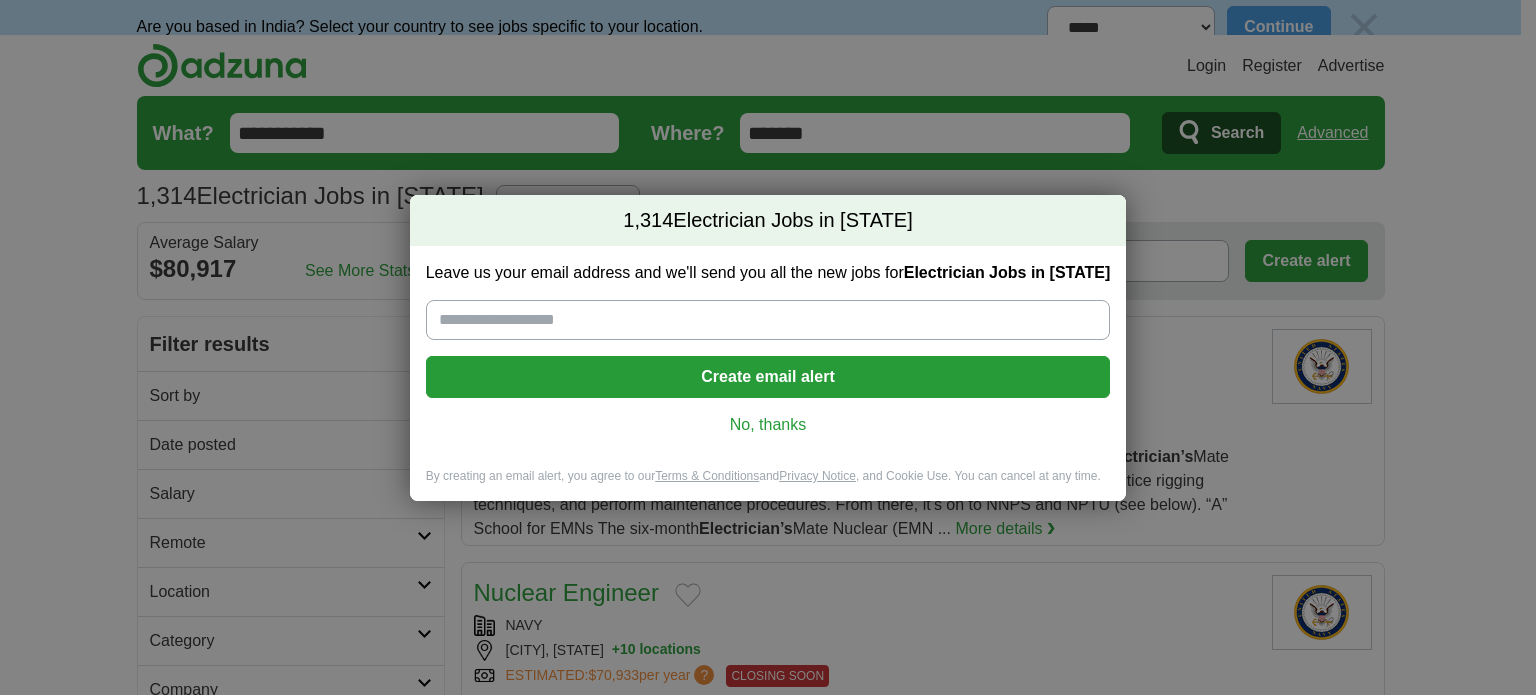 scroll, scrollTop: 0, scrollLeft: 0, axis: both 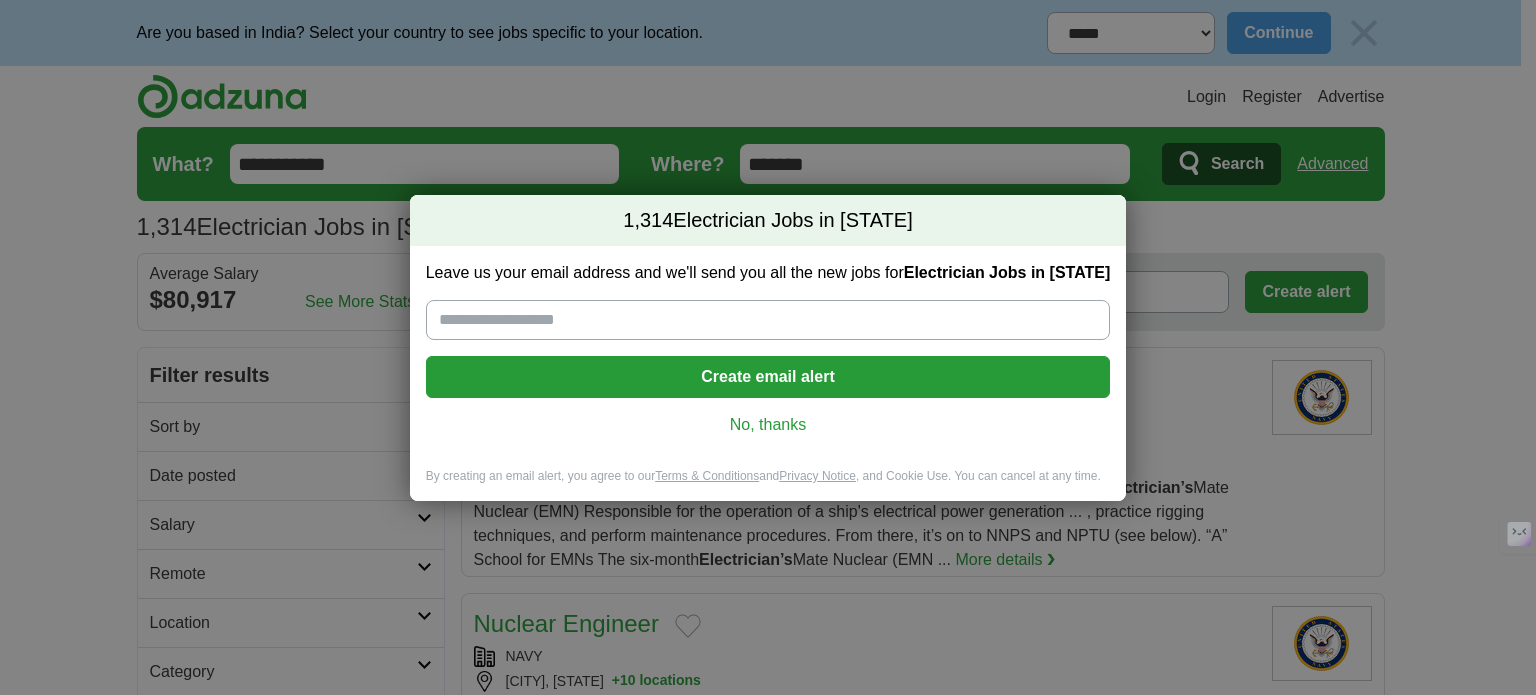click on "No, thanks" at bounding box center [768, 425] 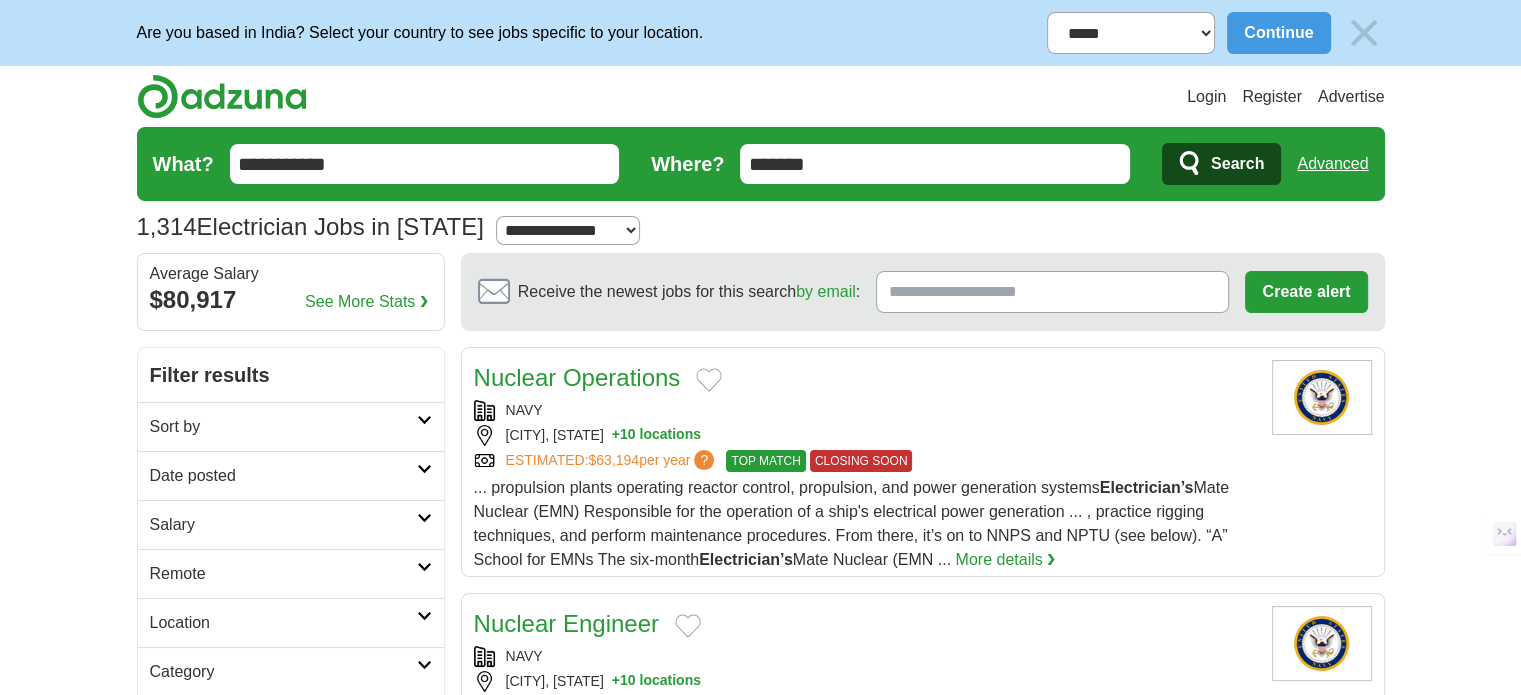 click on "*******" at bounding box center (935, 164) 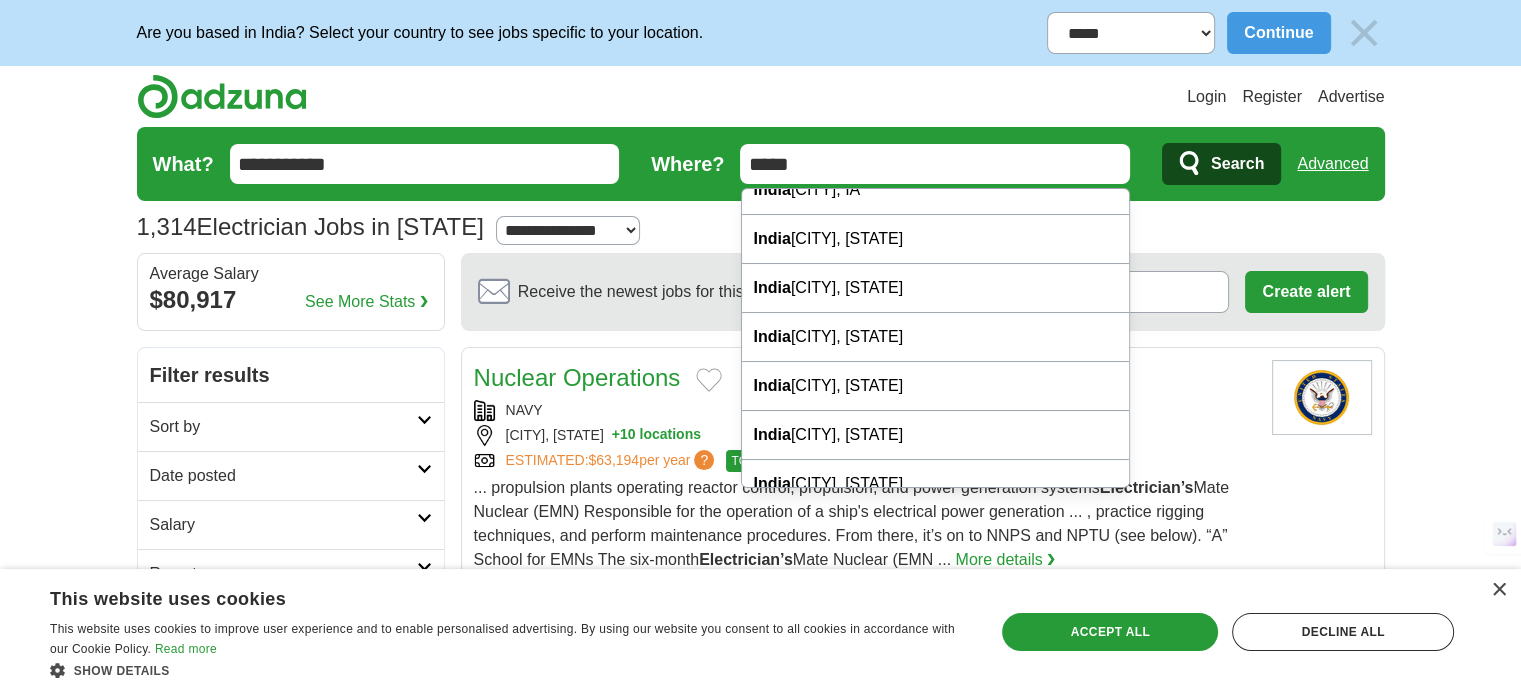 scroll, scrollTop: 287, scrollLeft: 0, axis: vertical 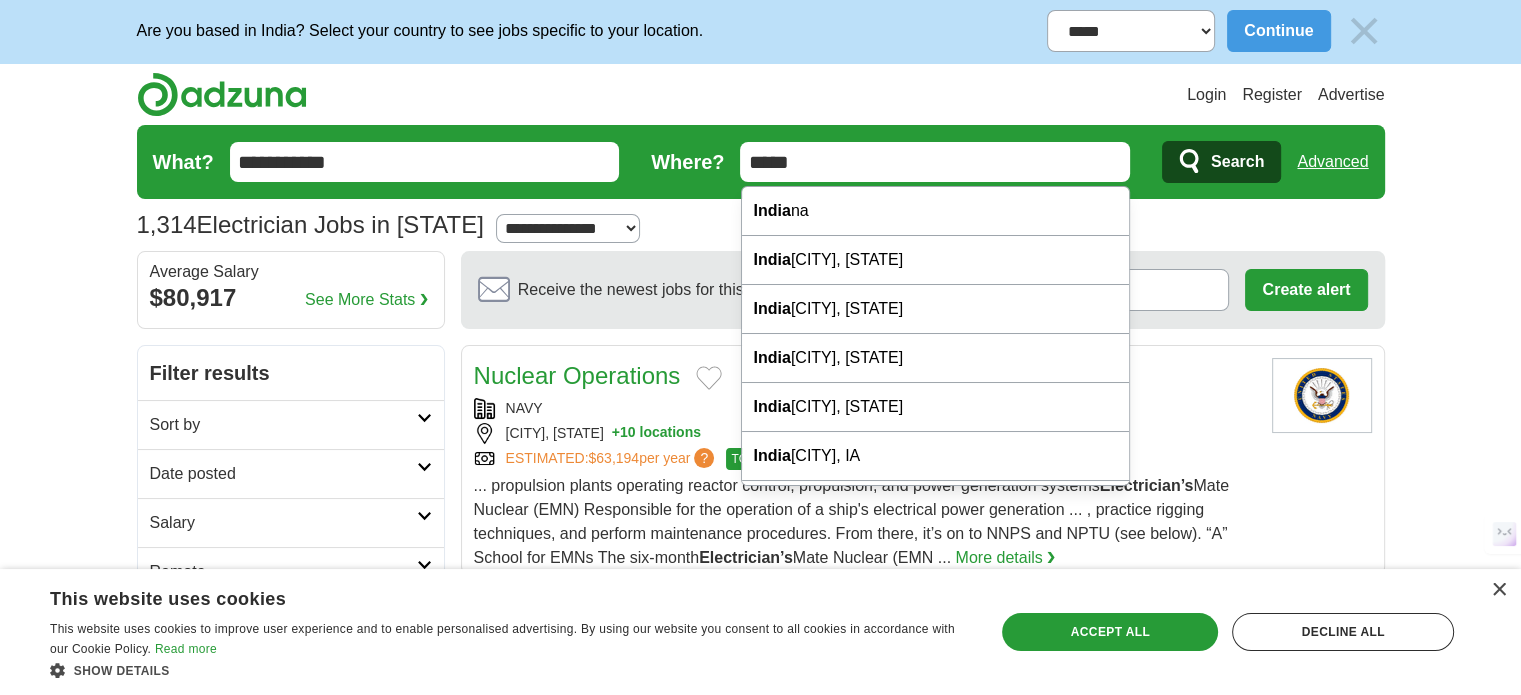 type on "*****" 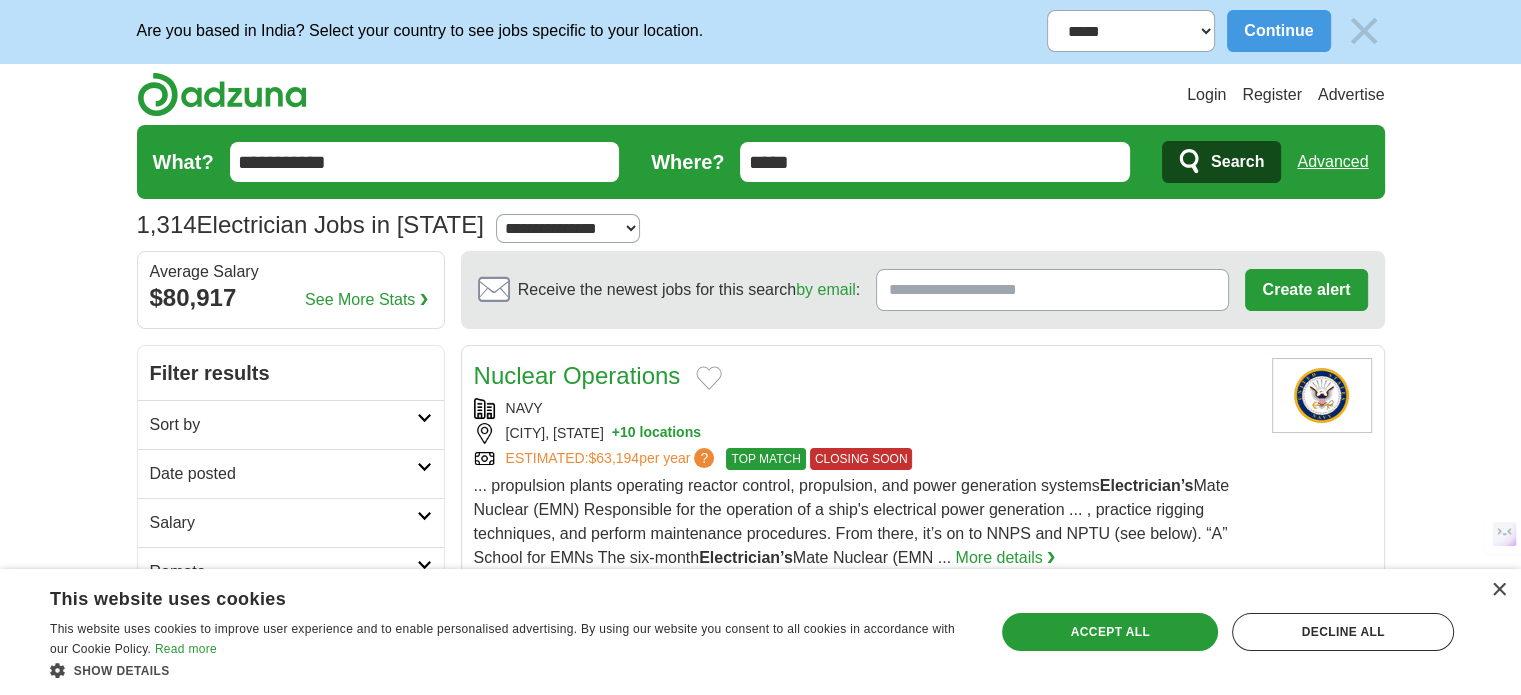 click on "*****" at bounding box center (935, 162) 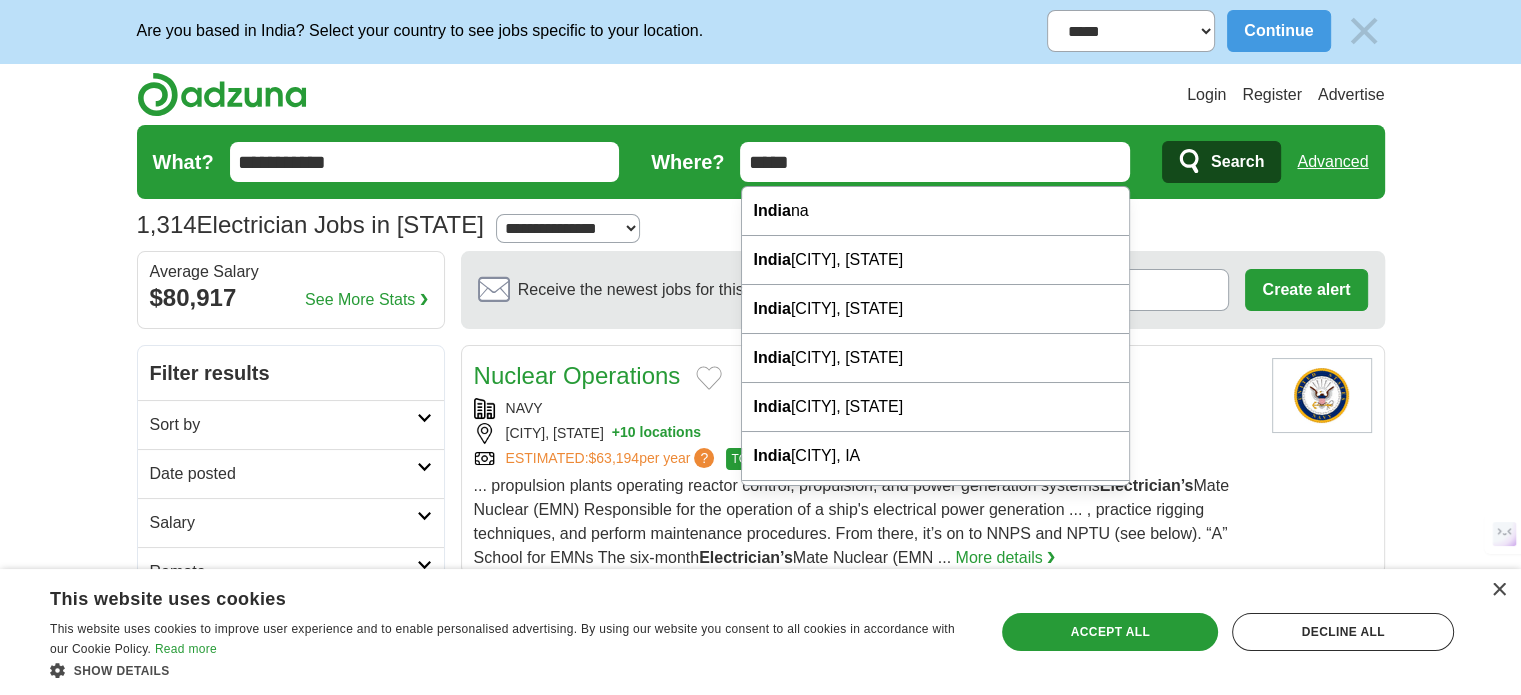 click on "*****" at bounding box center (935, 162) 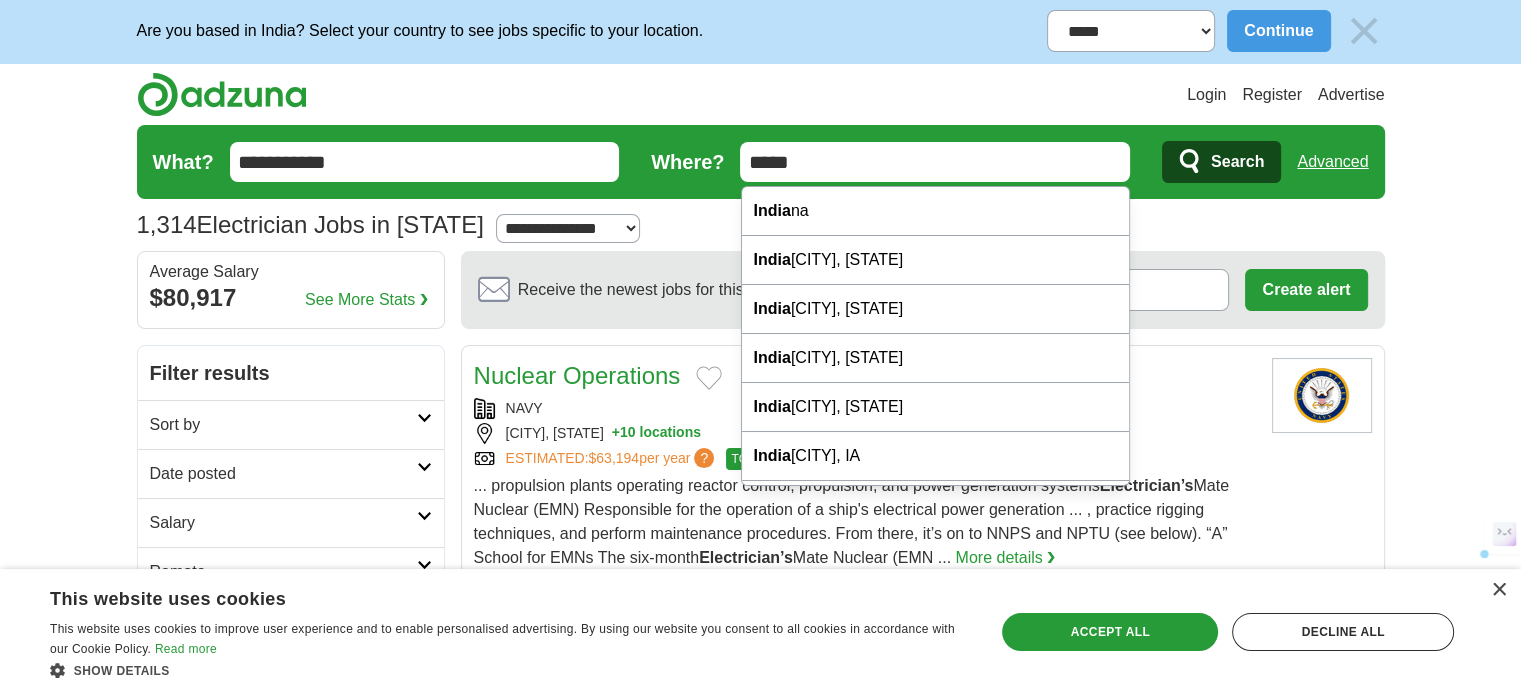 click on "*****" at bounding box center [935, 162] 